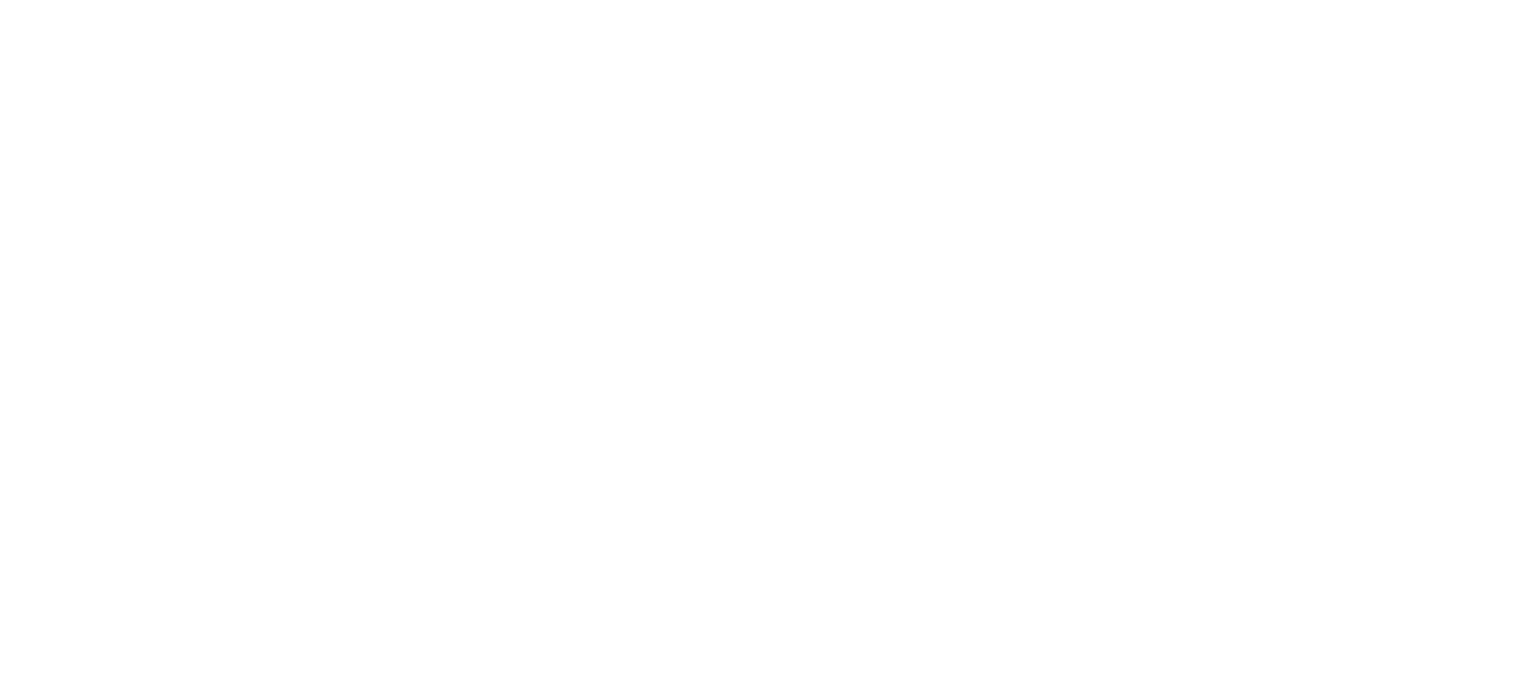 scroll, scrollTop: 0, scrollLeft: 0, axis: both 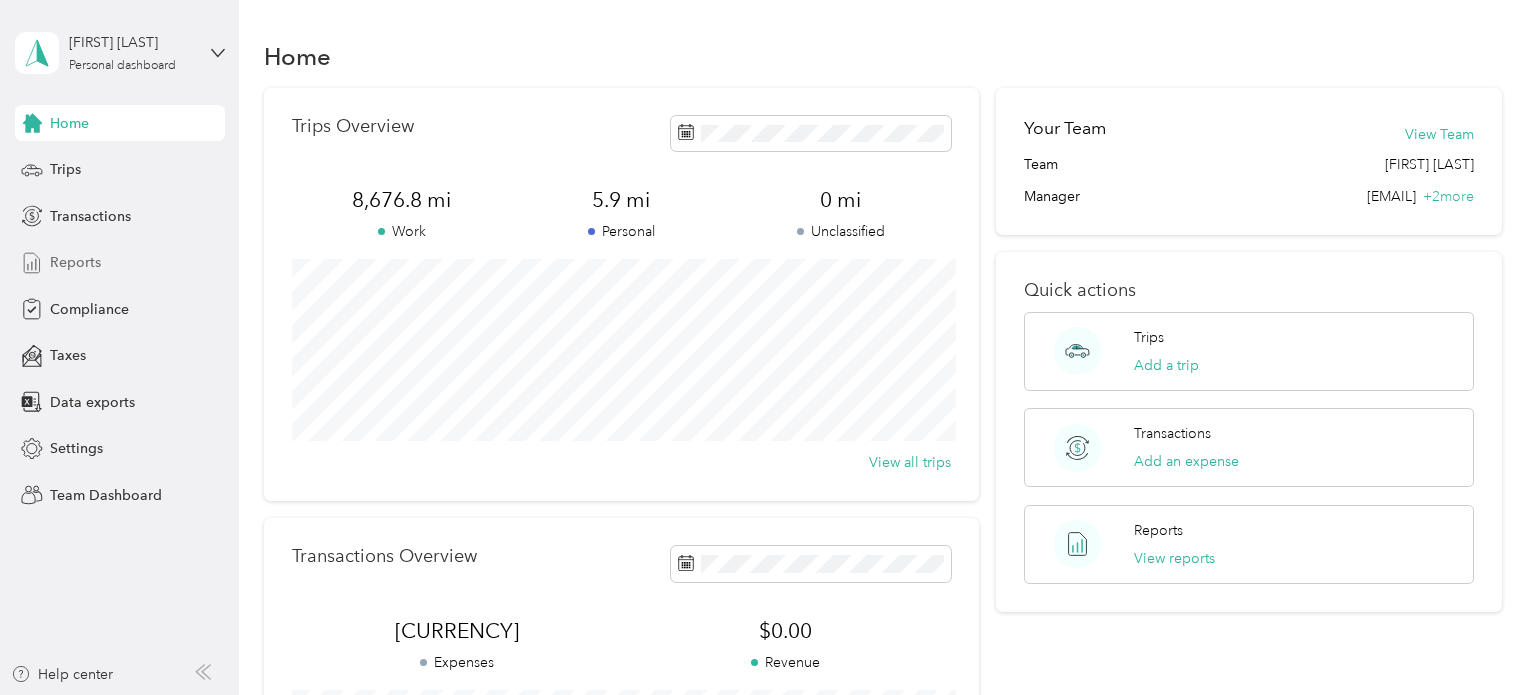 click on "Reports" at bounding box center [75, 262] 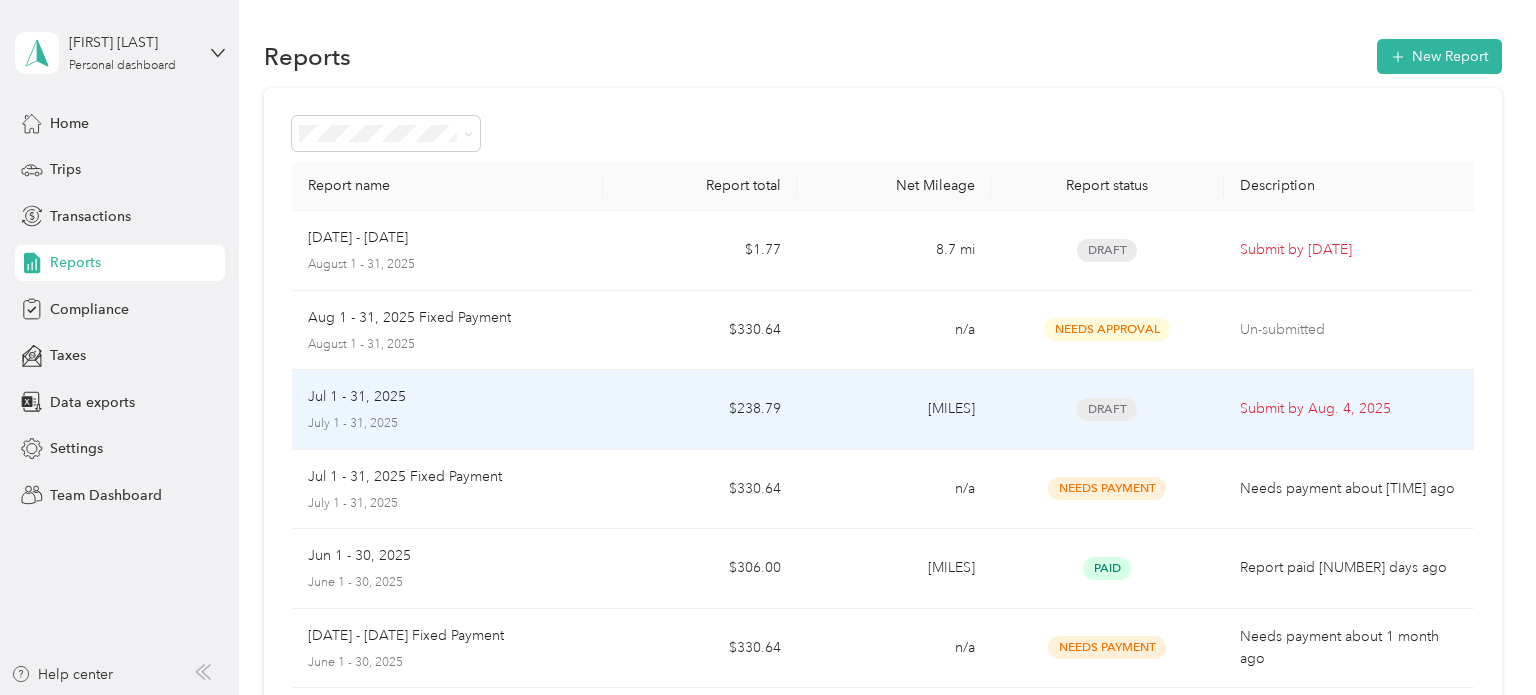 click on "[DATE] - [DATE] [DATE]" at bounding box center (447, 410) 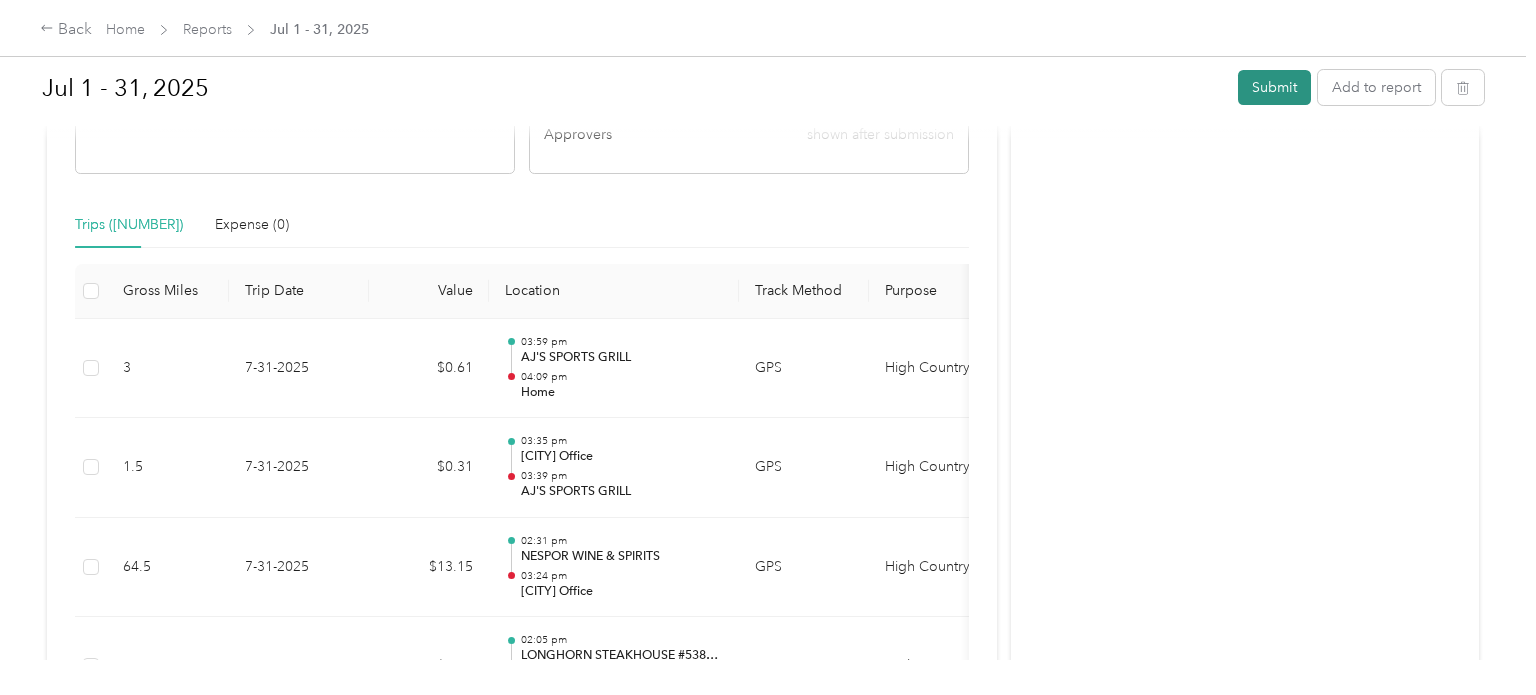 scroll, scrollTop: 430, scrollLeft: 0, axis: vertical 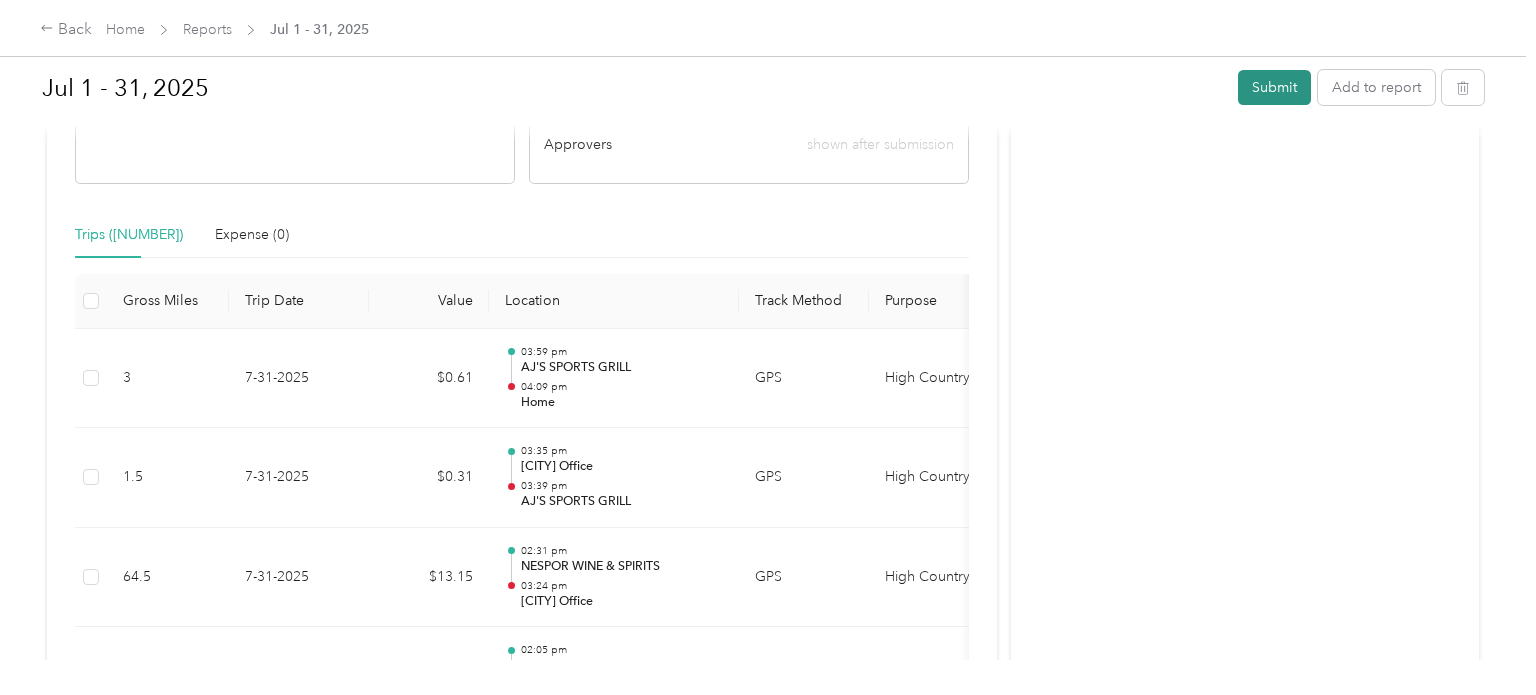 click on "Submit" at bounding box center [1274, 87] 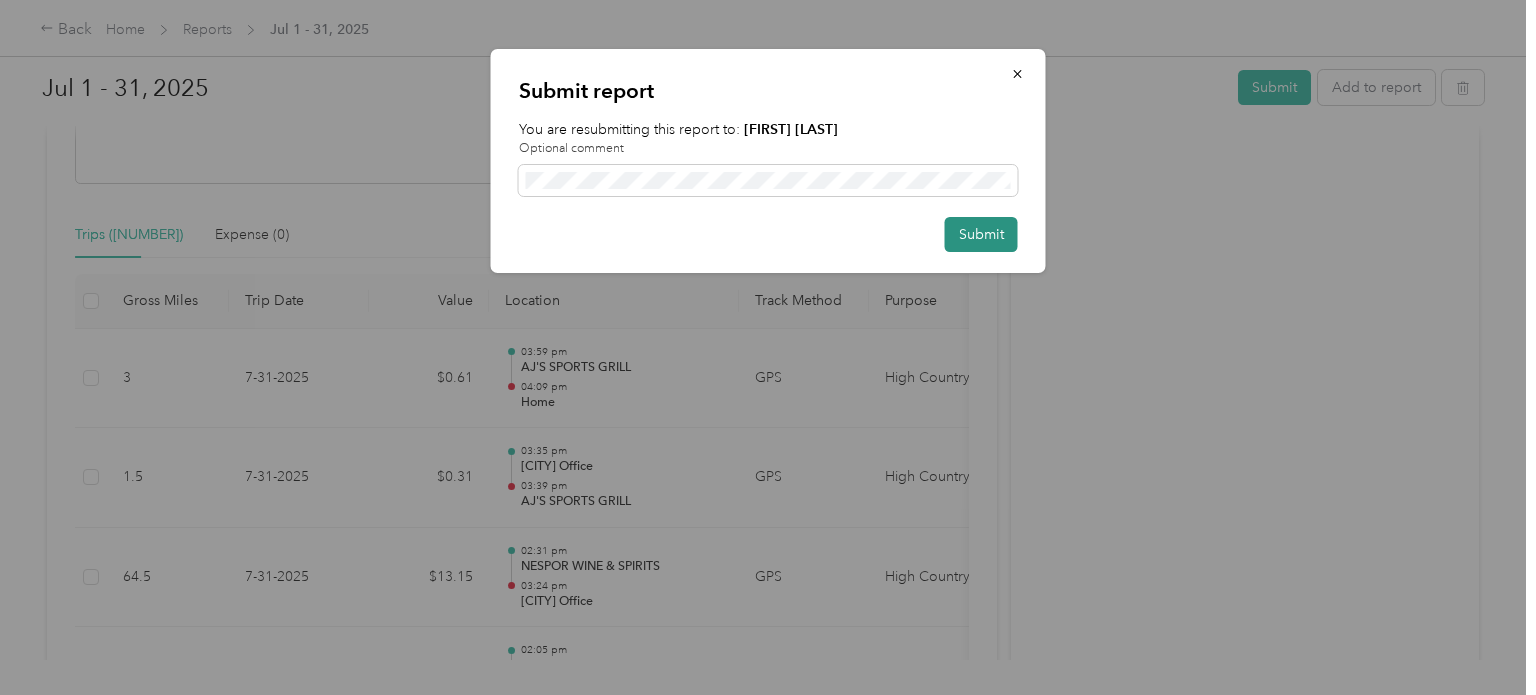click on "Submit" at bounding box center (981, 234) 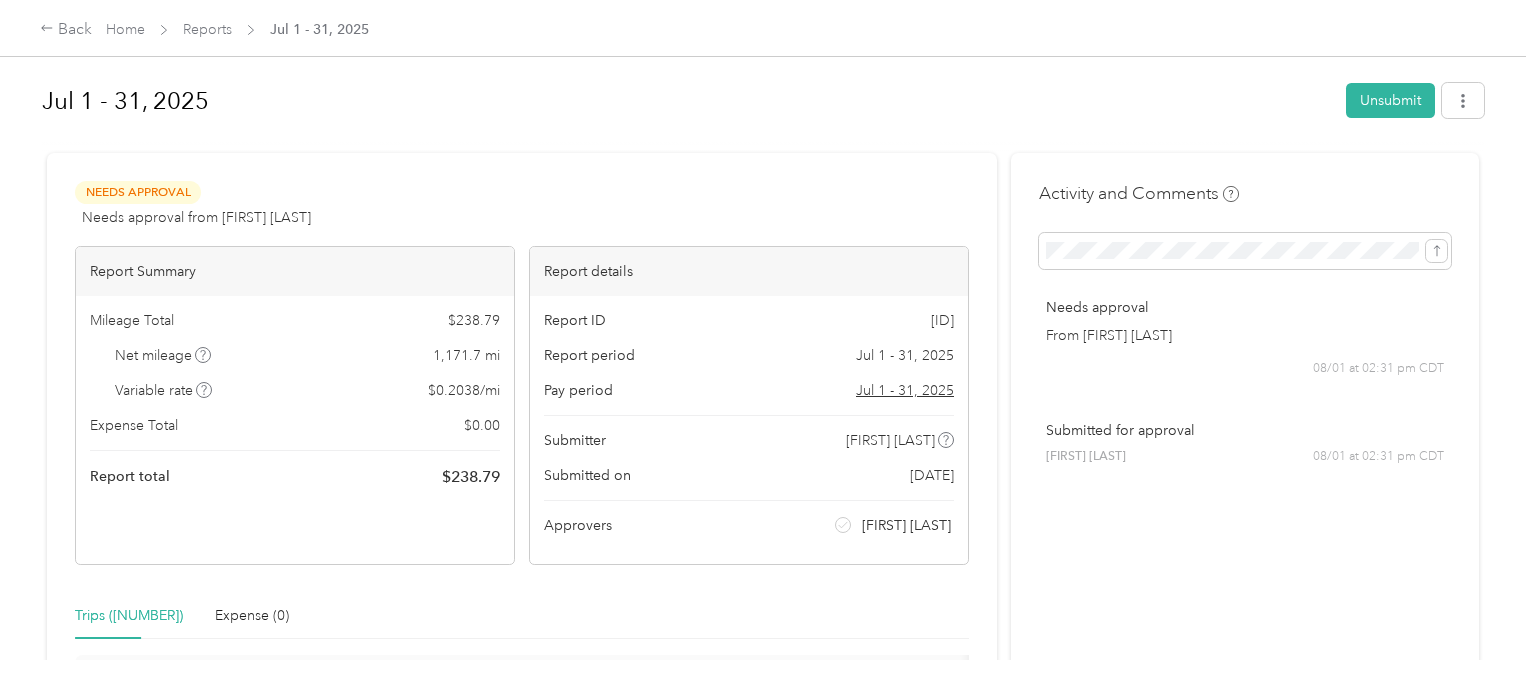 scroll, scrollTop: 0, scrollLeft: 0, axis: both 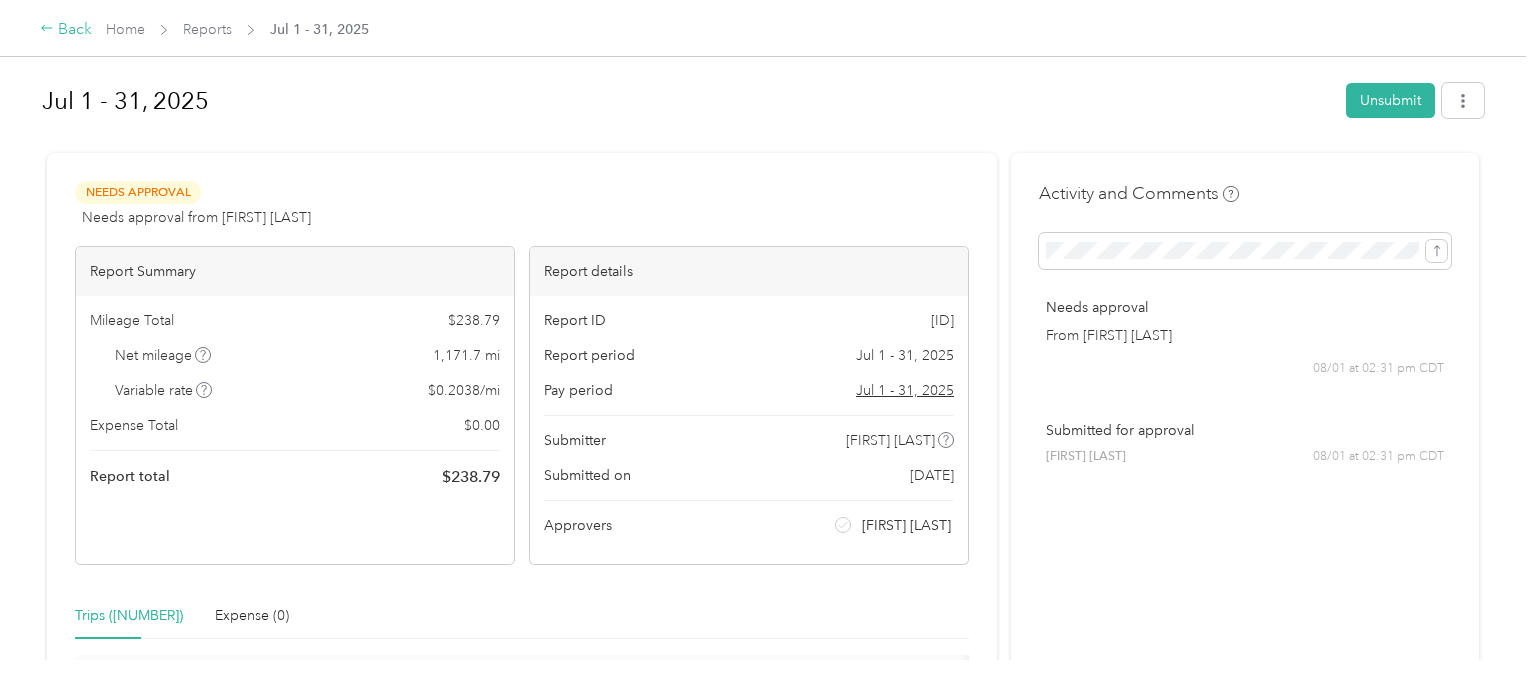 click 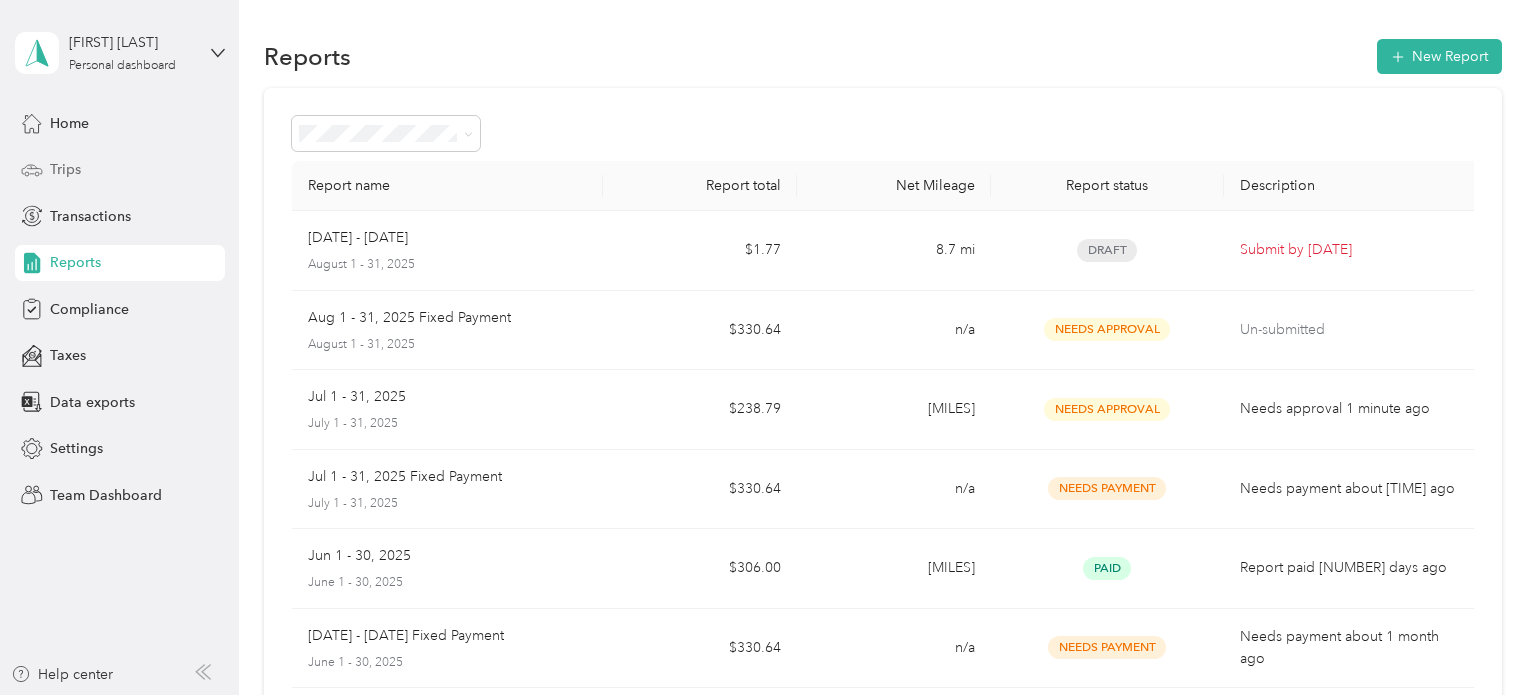 click on "Trips" at bounding box center (65, 169) 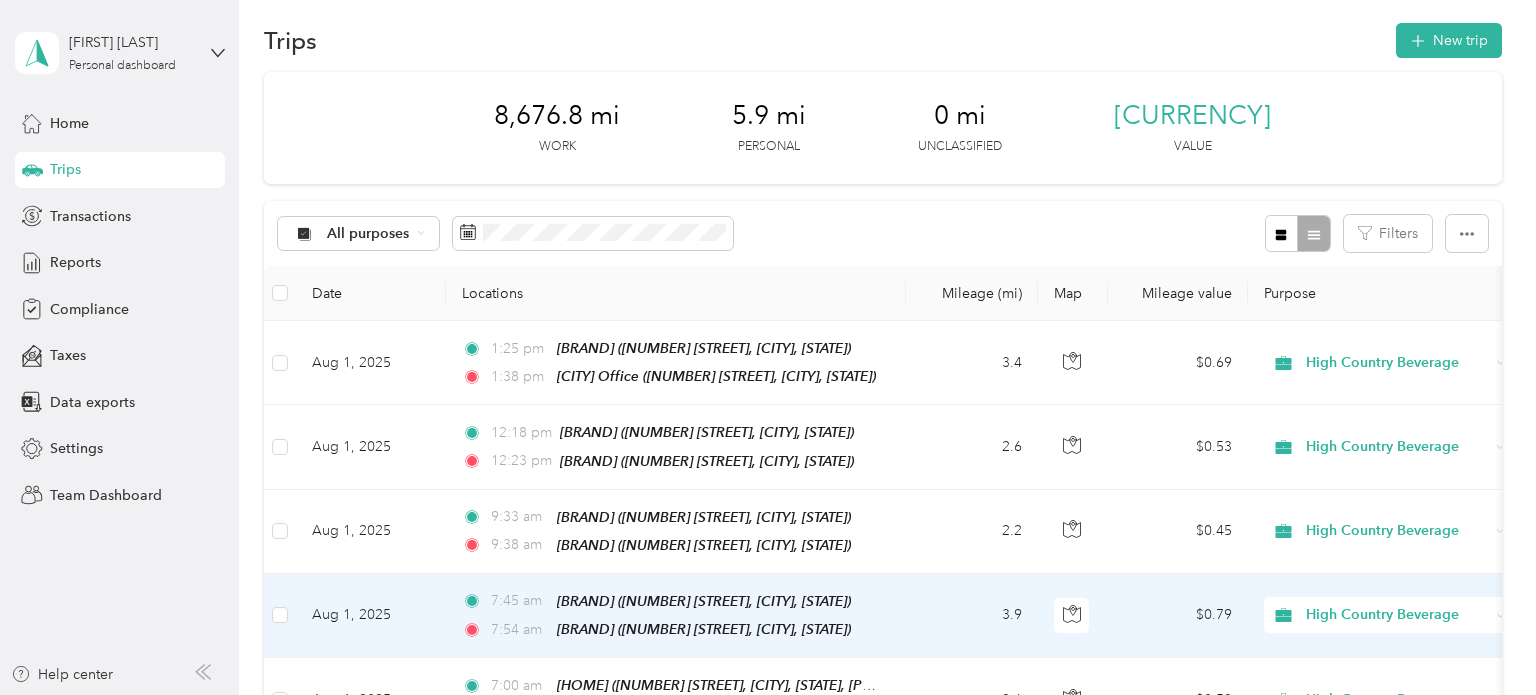 scroll, scrollTop: 0, scrollLeft: 0, axis: both 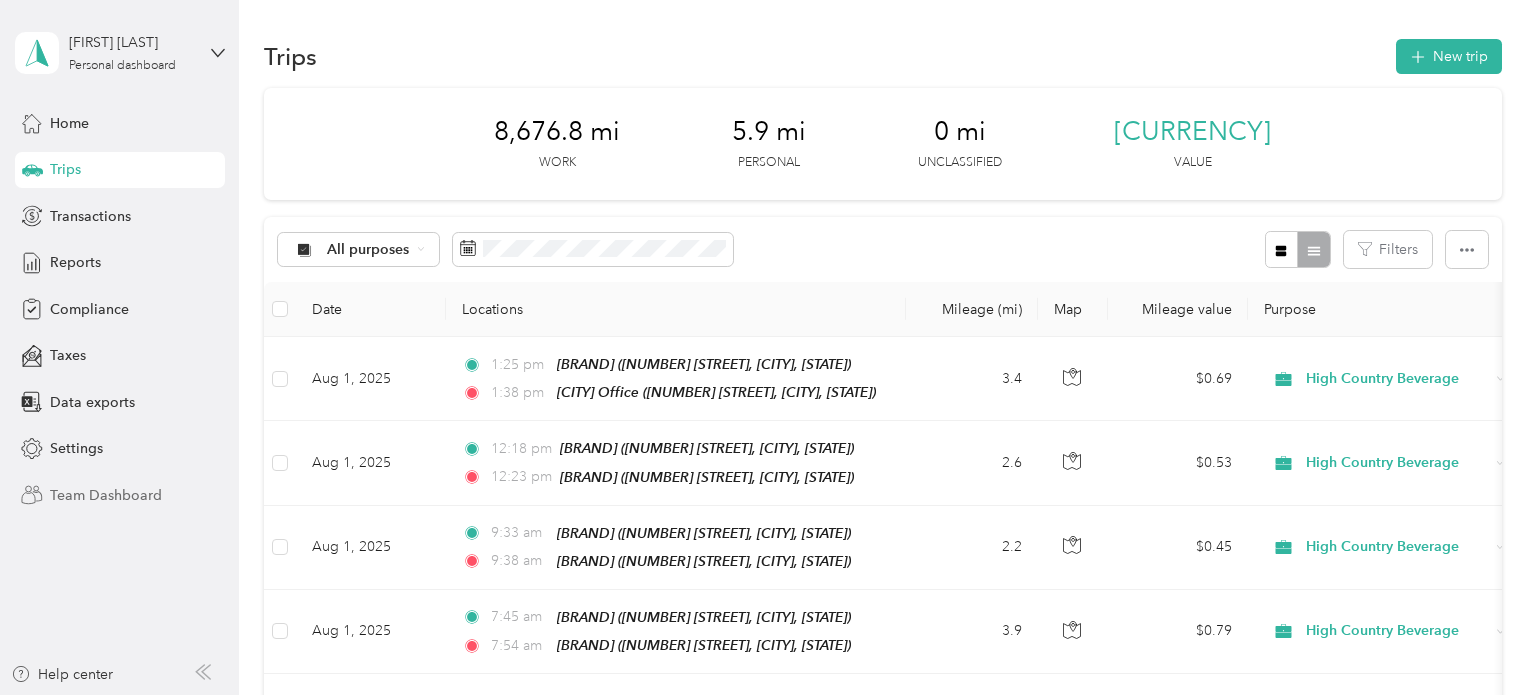 click on "Team Dashboard" at bounding box center (106, 495) 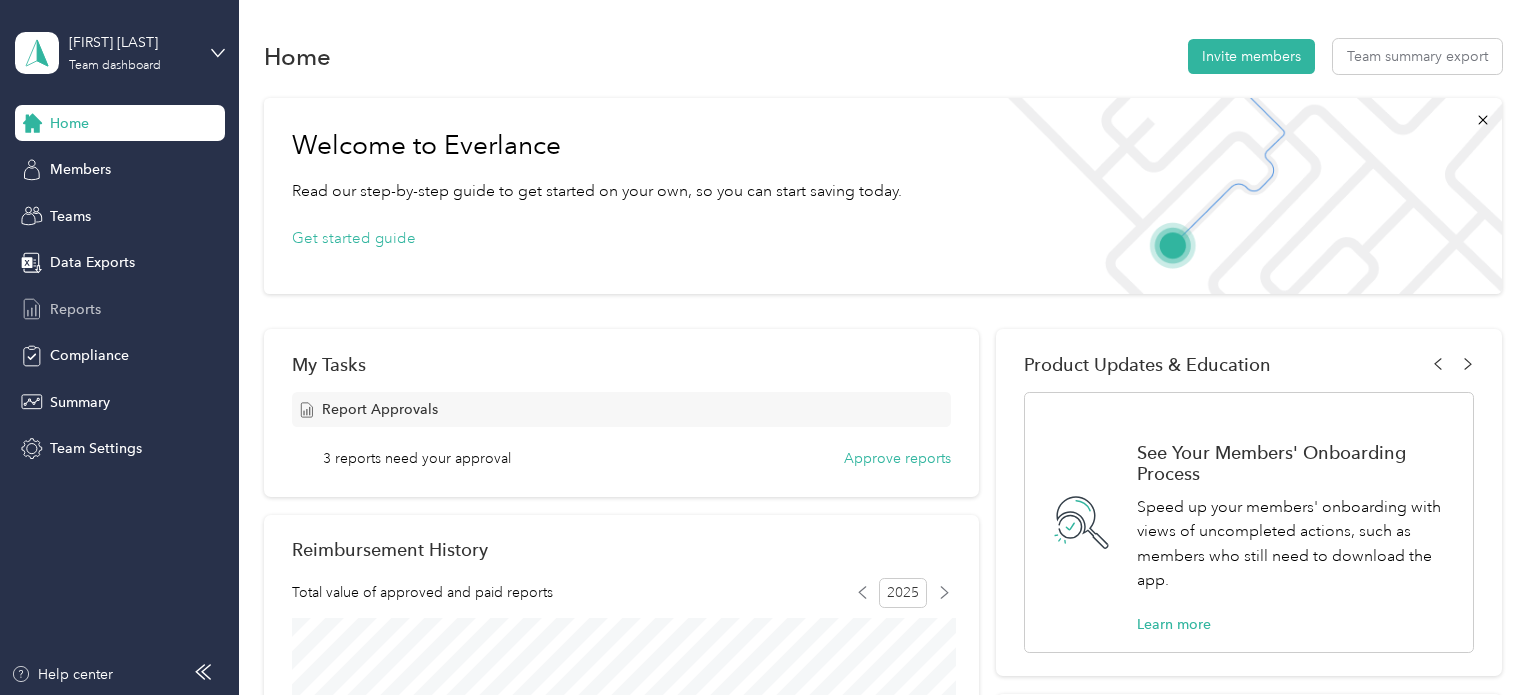 click on "Reports" at bounding box center (75, 309) 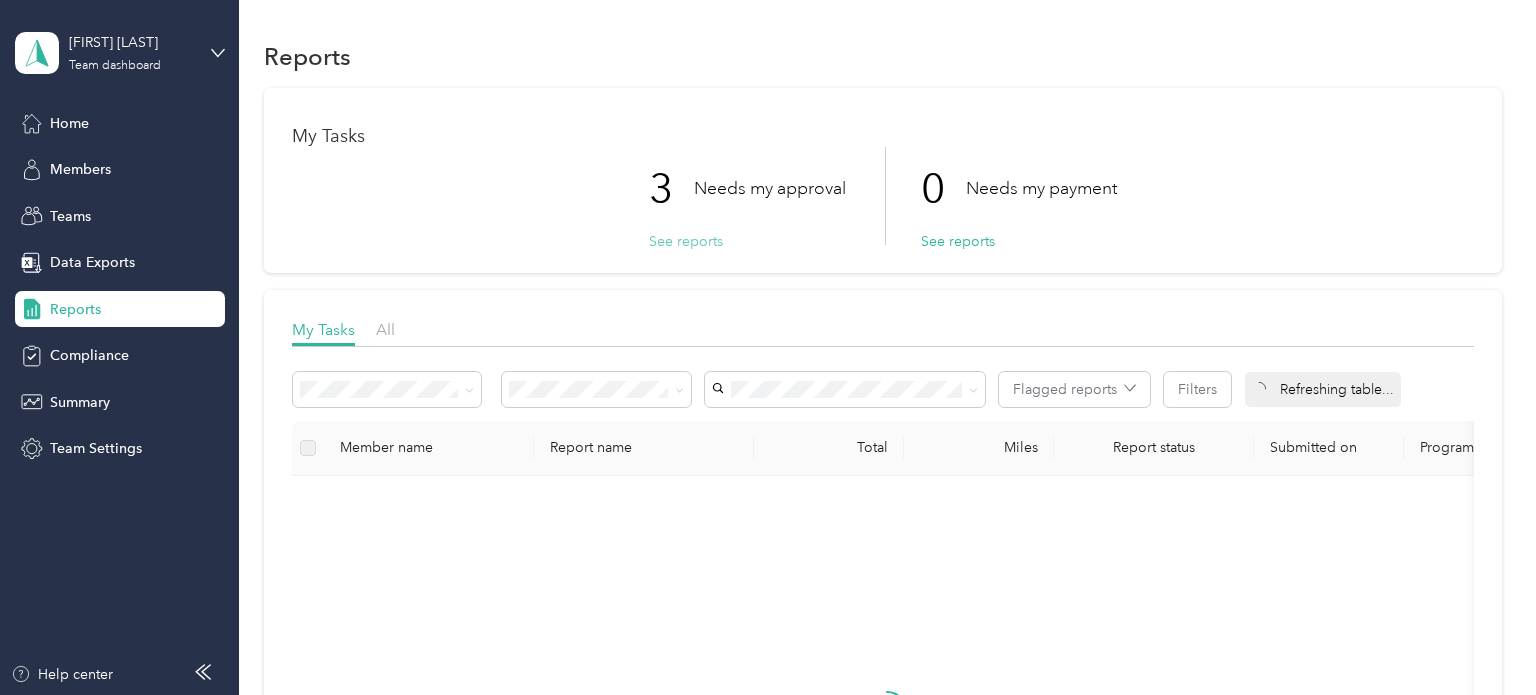 click on "See reports" at bounding box center [686, 241] 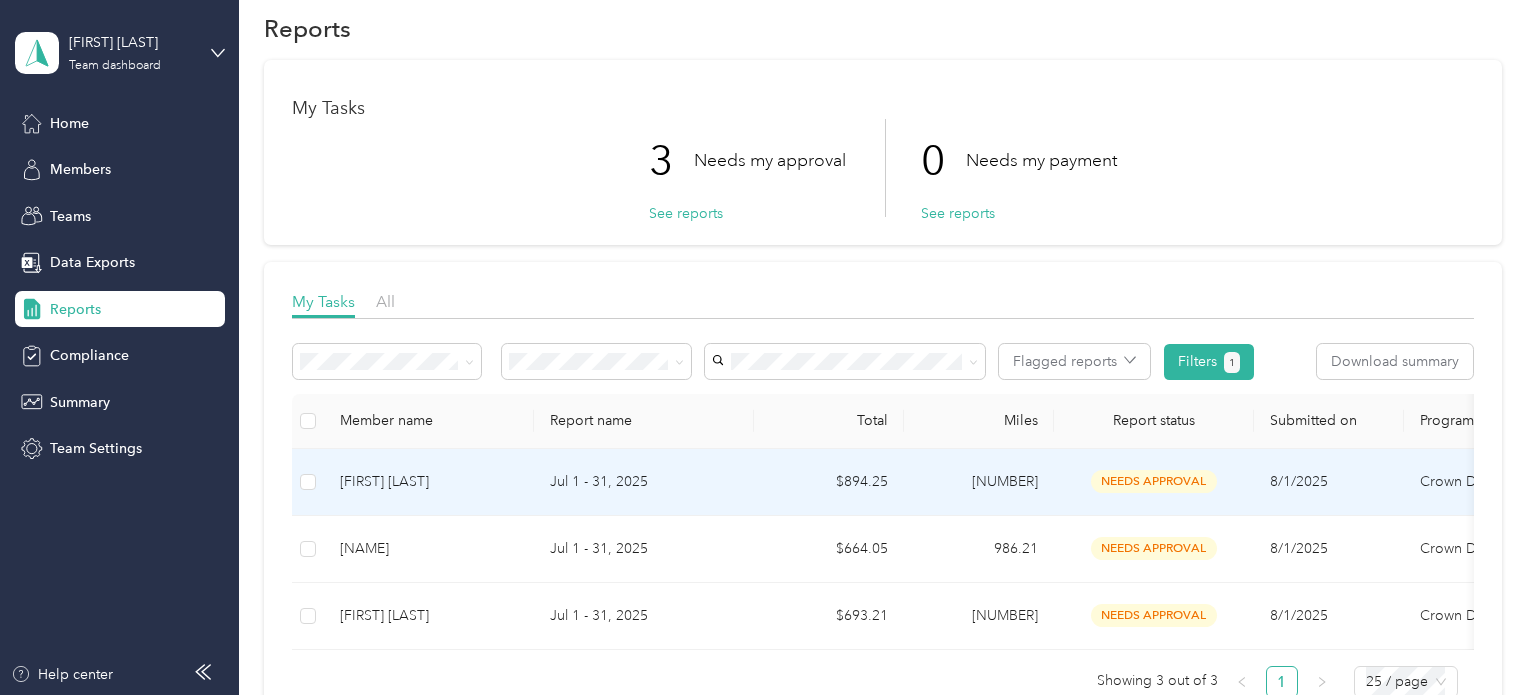 scroll, scrollTop: 31, scrollLeft: 0, axis: vertical 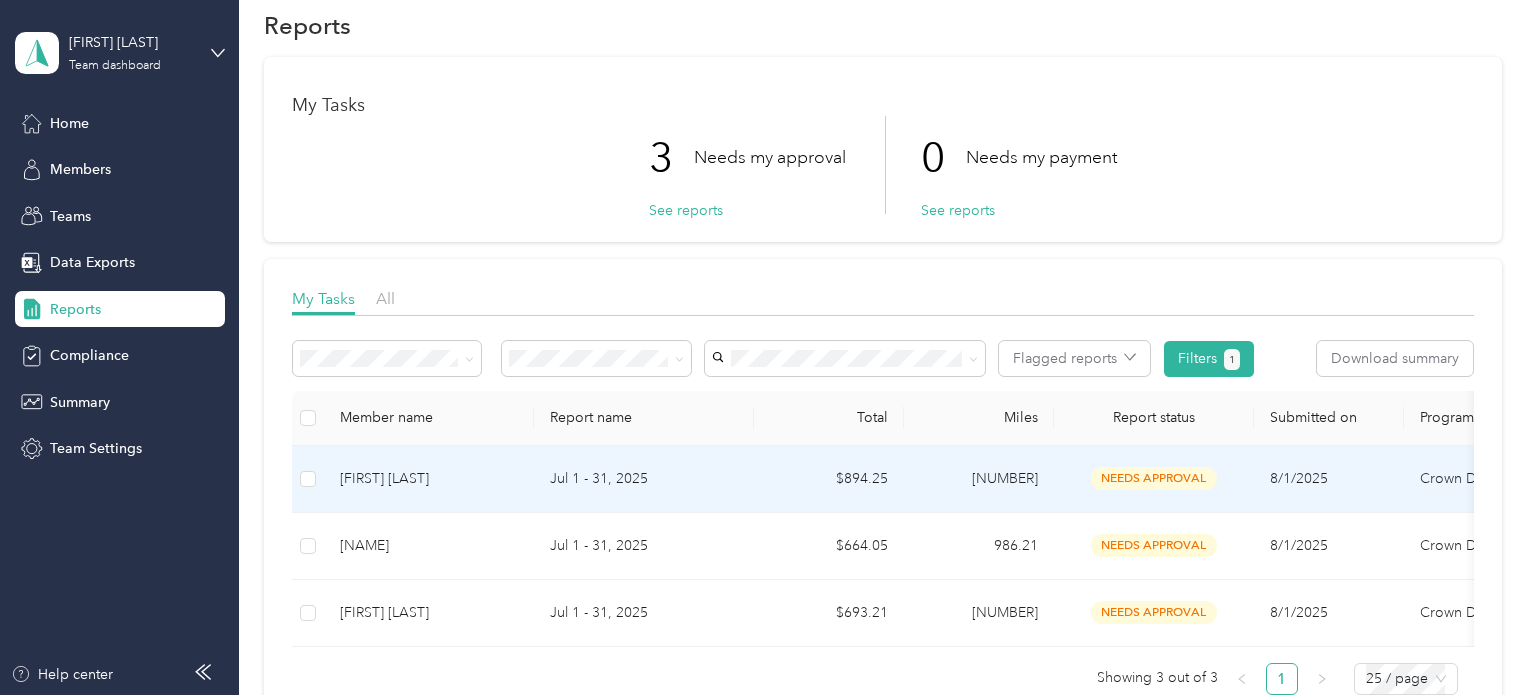click on "[FIRST] [LAST]" at bounding box center (429, 479) 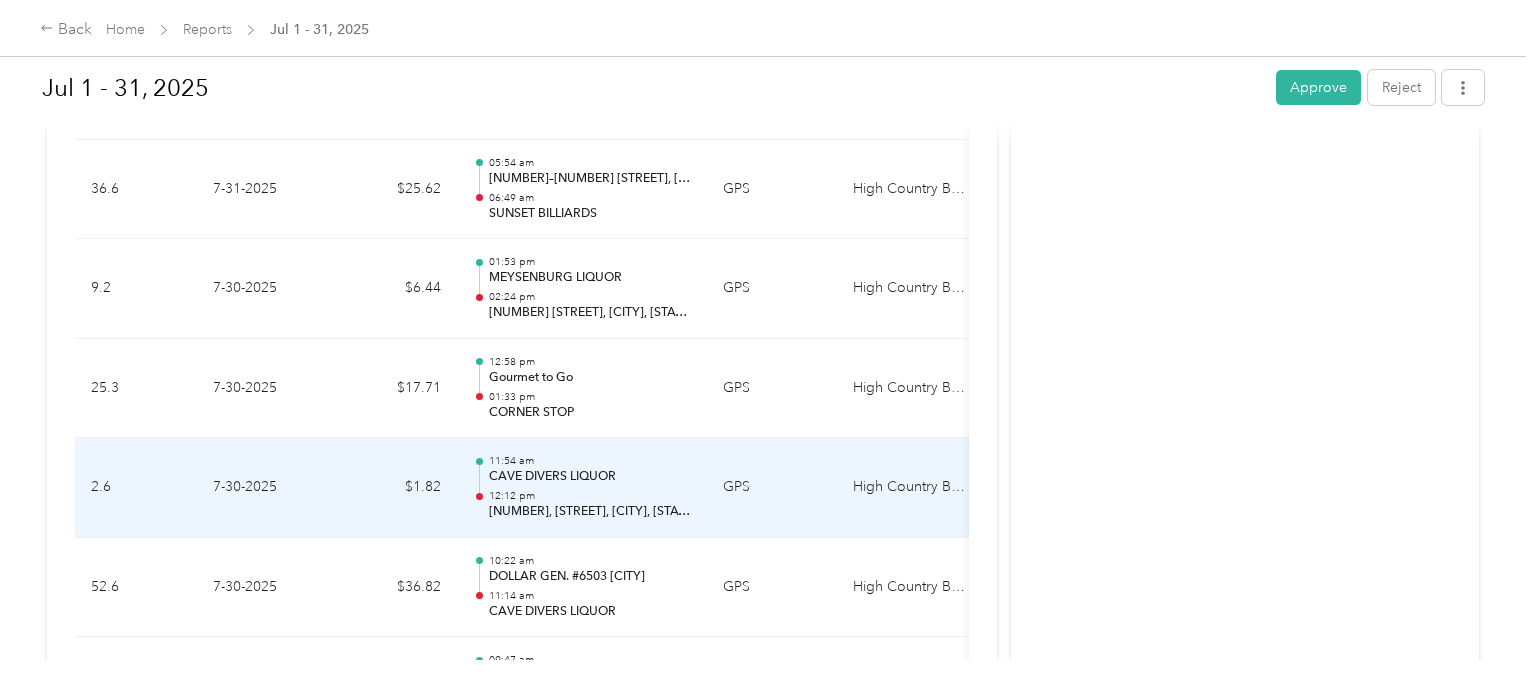scroll, scrollTop: 1104, scrollLeft: 0, axis: vertical 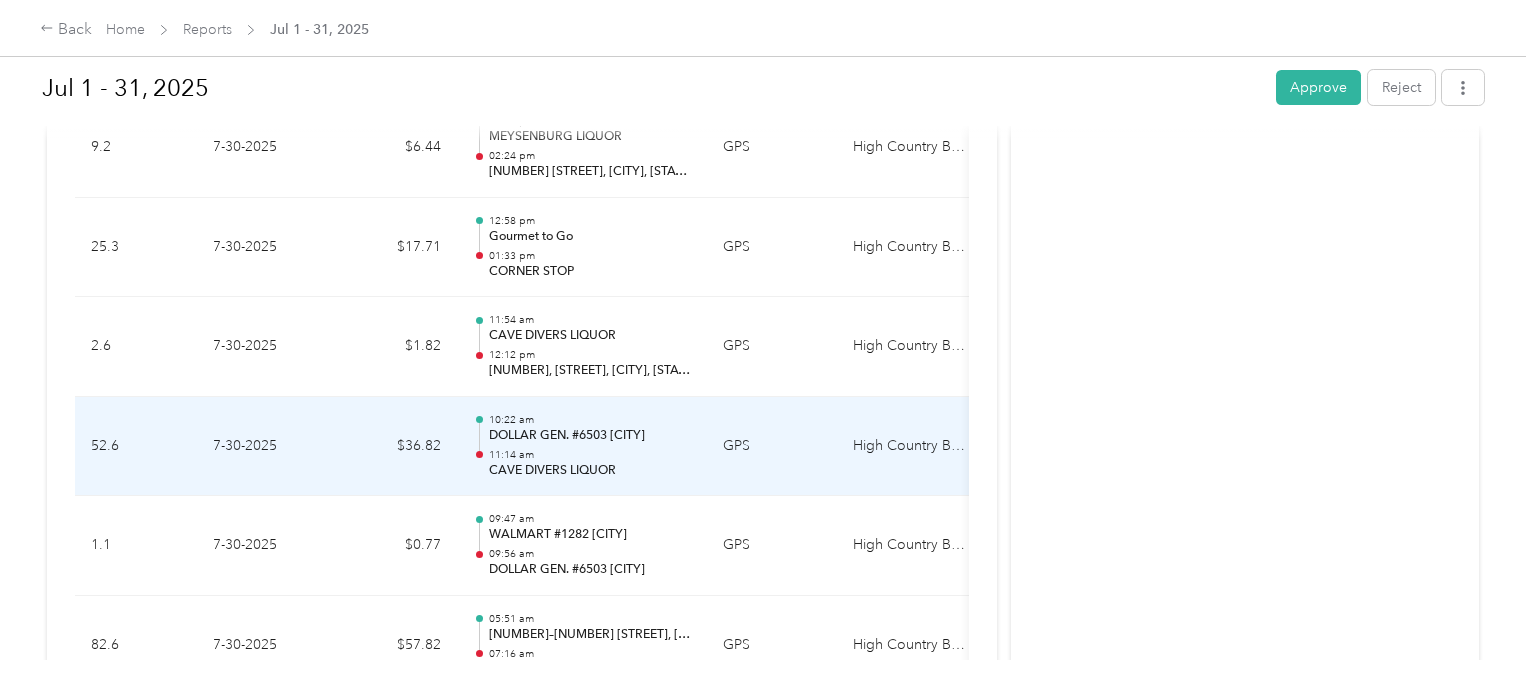 click on "DOLLAR GEN. #6503 [CITY]" at bounding box center [590, 436] 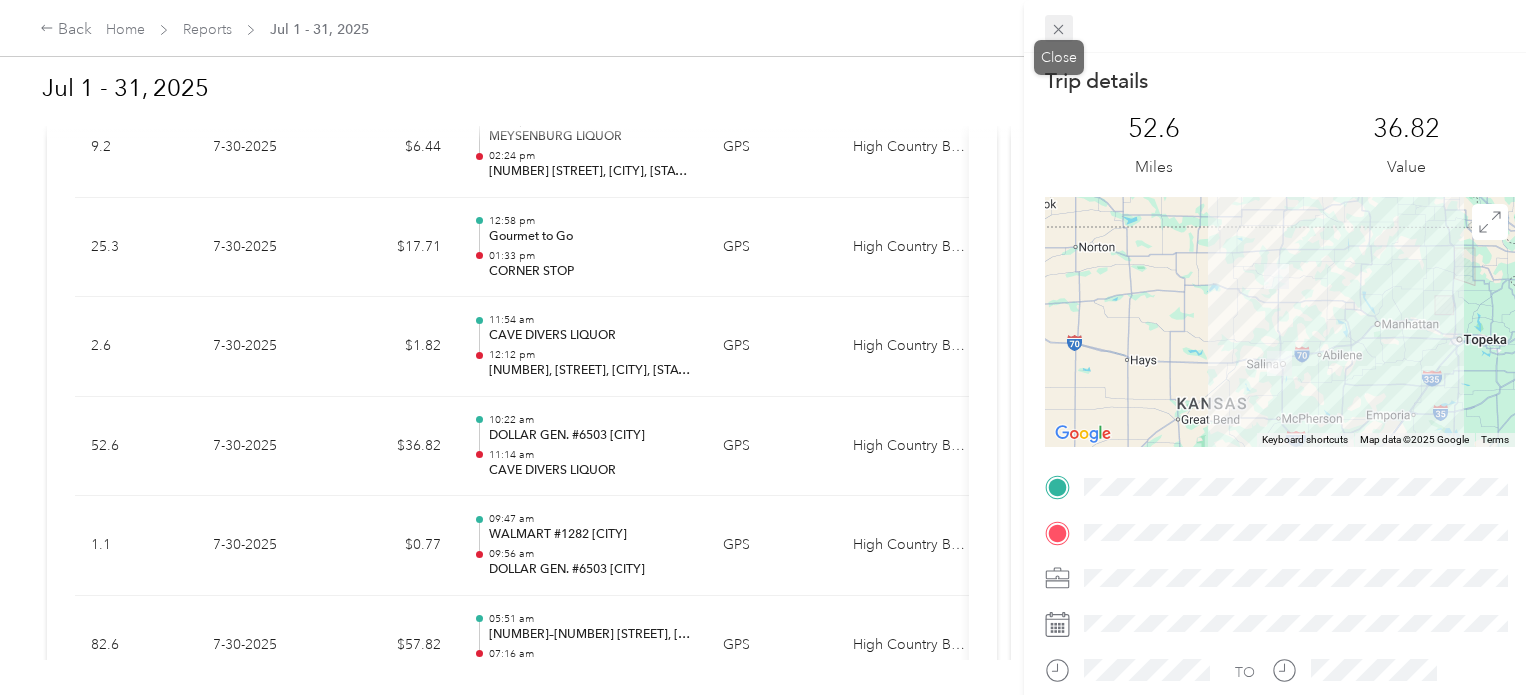 click 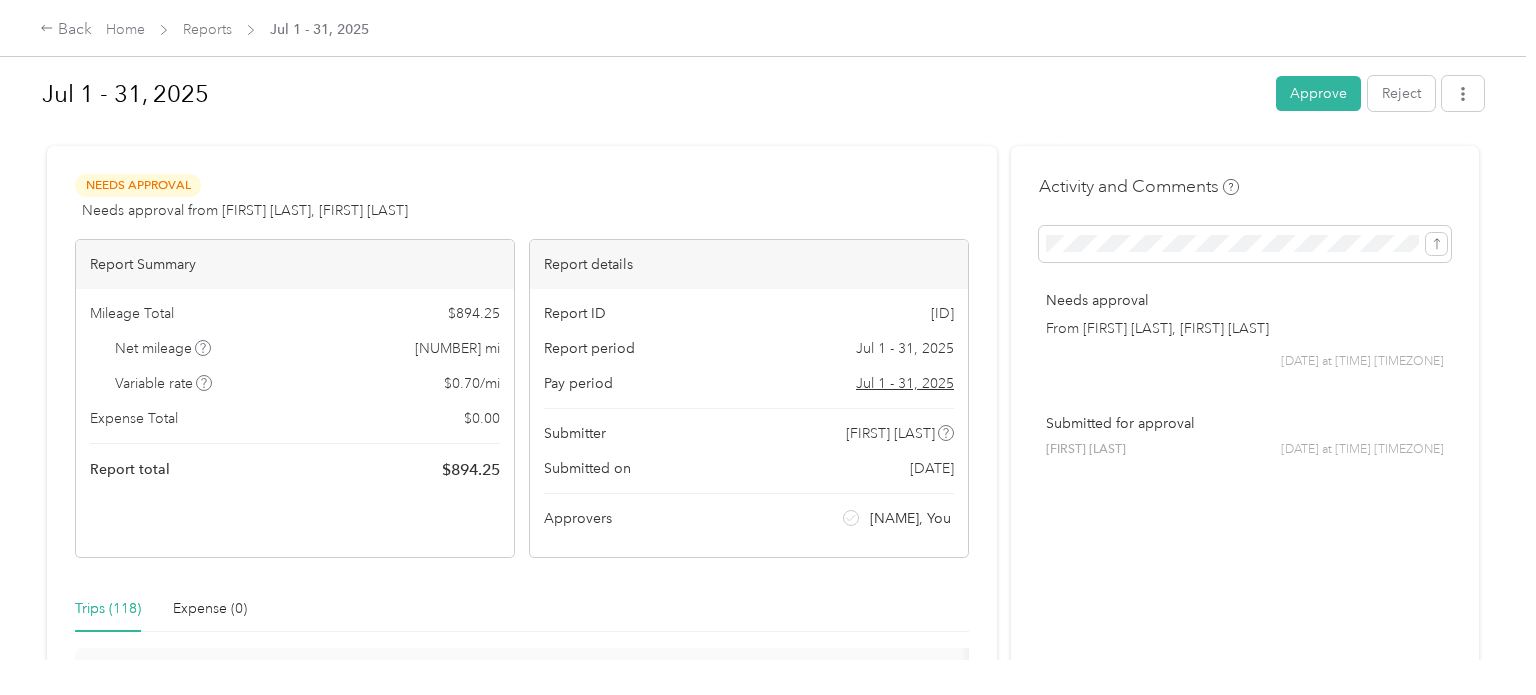 scroll, scrollTop: 0, scrollLeft: 0, axis: both 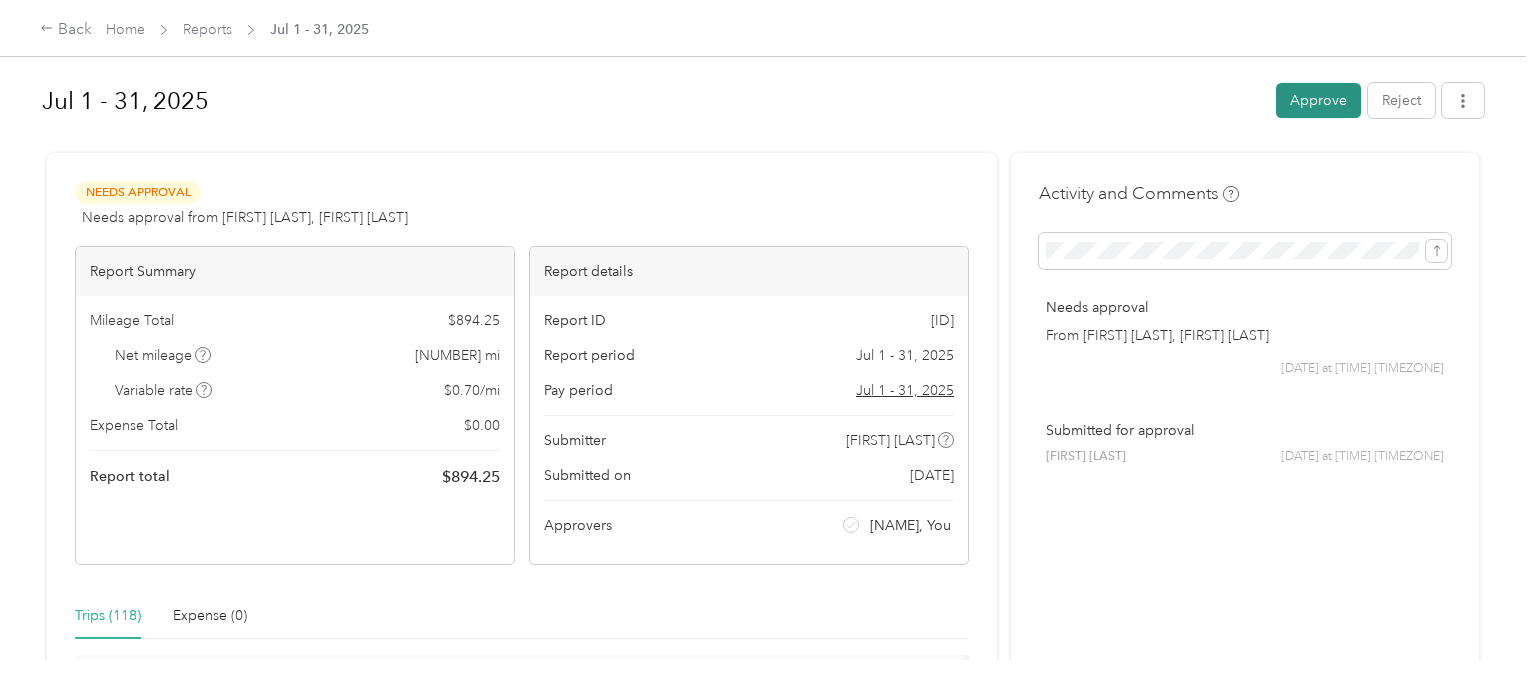click on "Approve" at bounding box center [1318, 100] 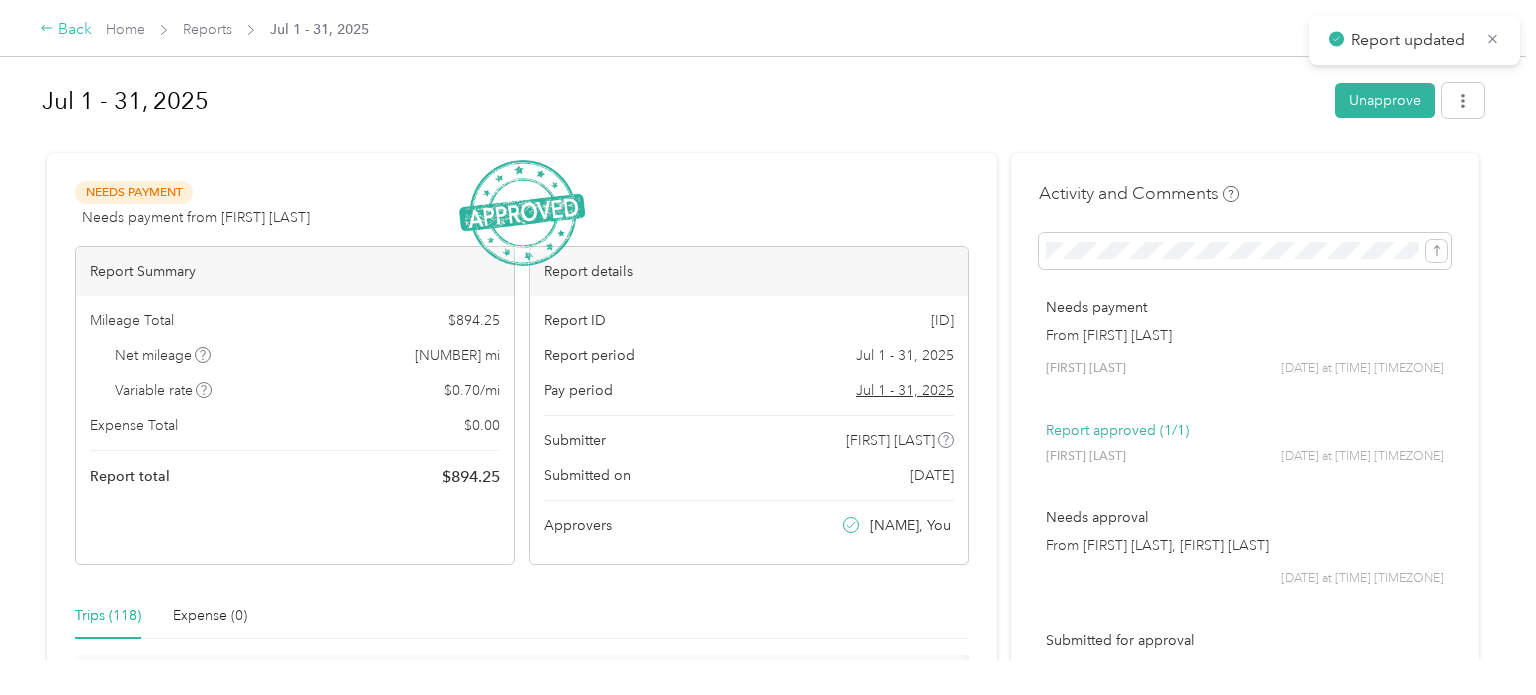 click on "Back" at bounding box center [66, 30] 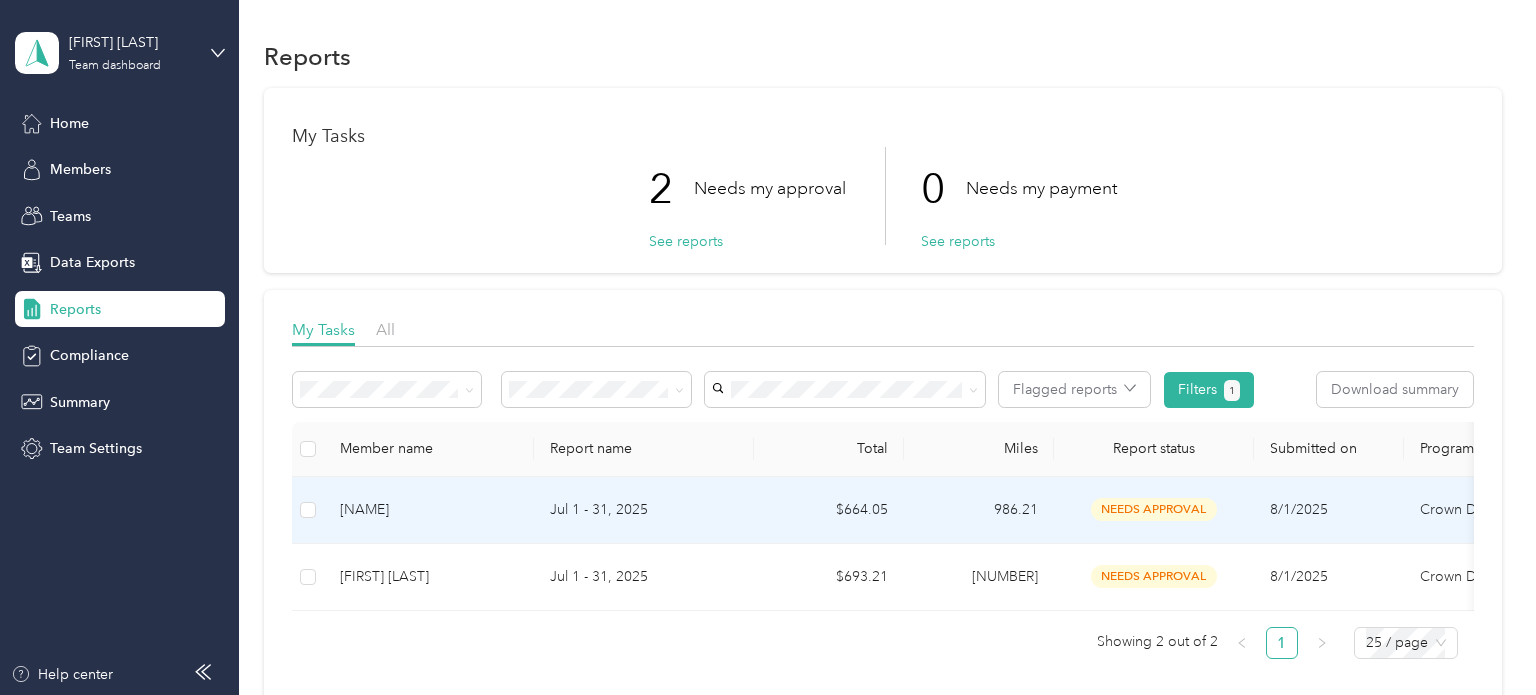 click on "[NAME]" at bounding box center (429, 510) 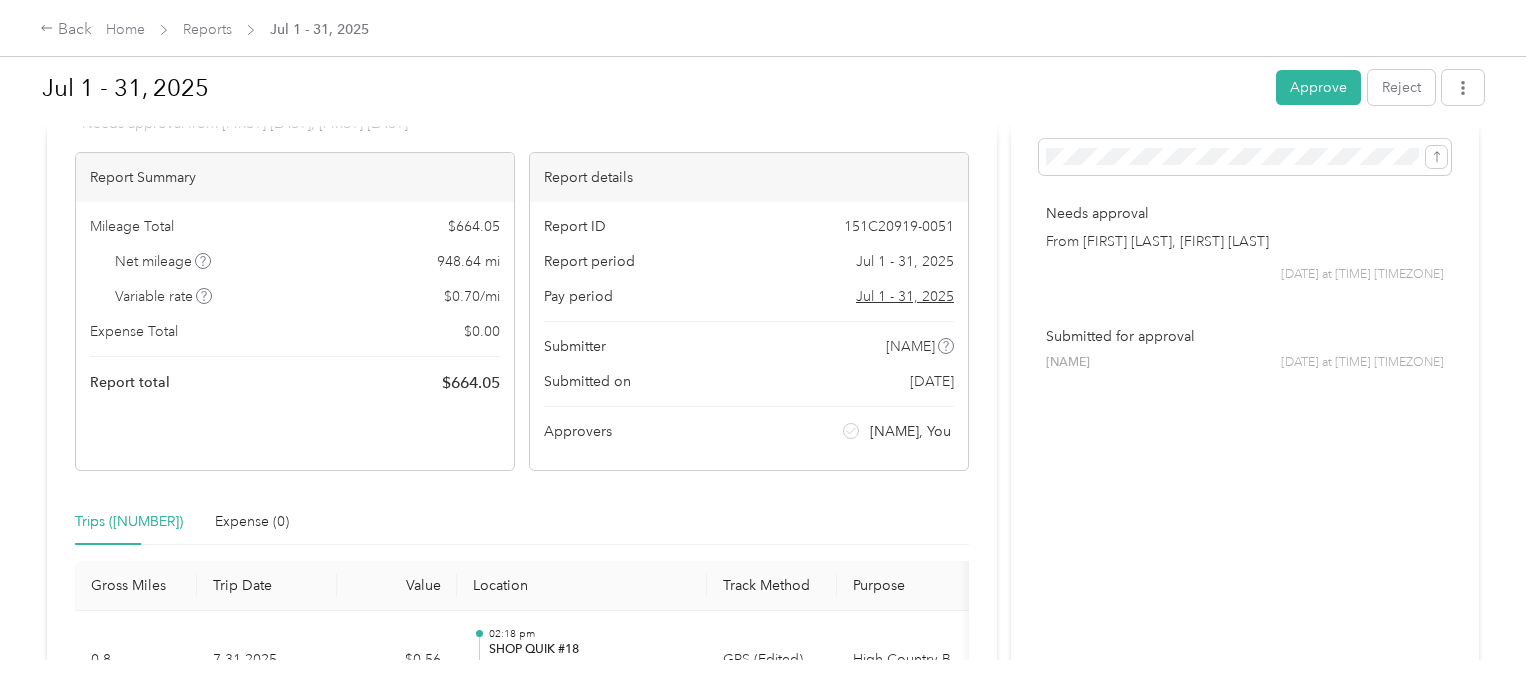 scroll, scrollTop: 0, scrollLeft: 0, axis: both 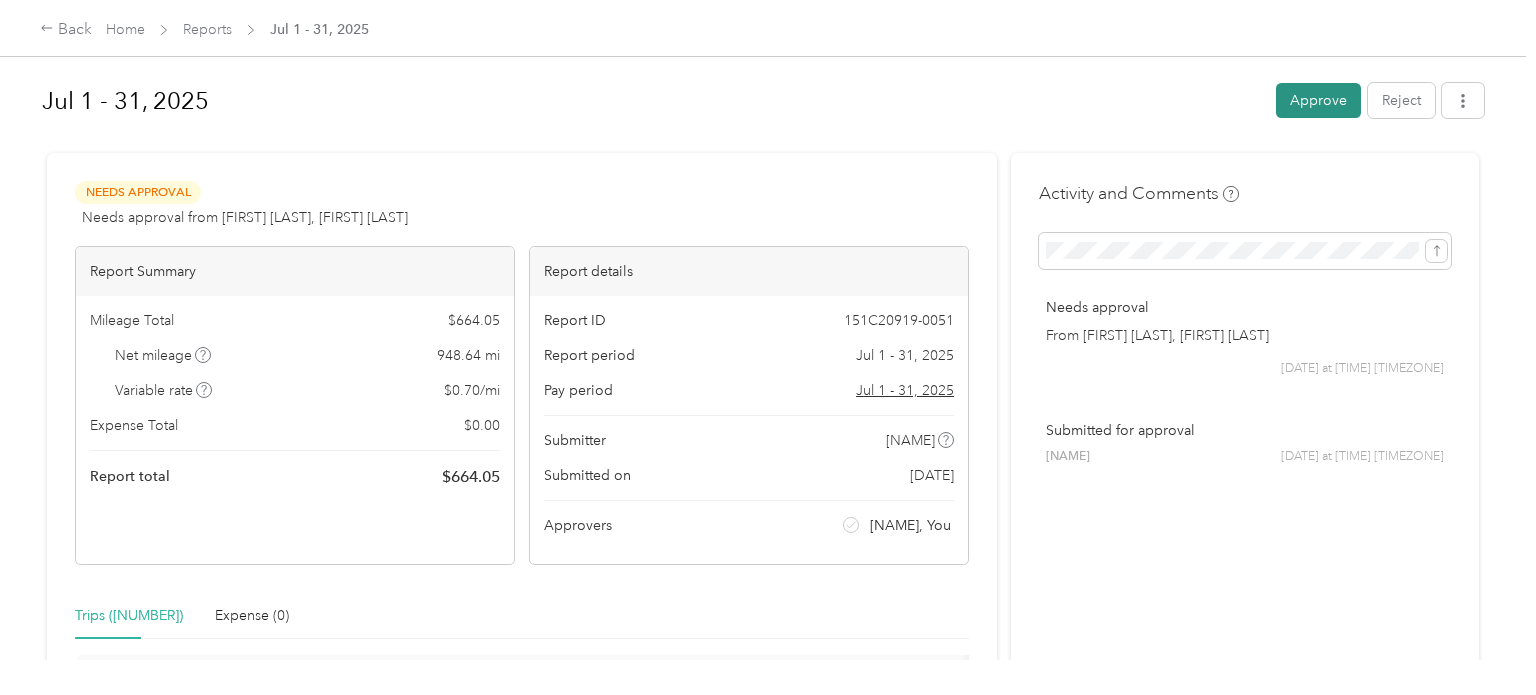 click on "Approve" at bounding box center [1318, 100] 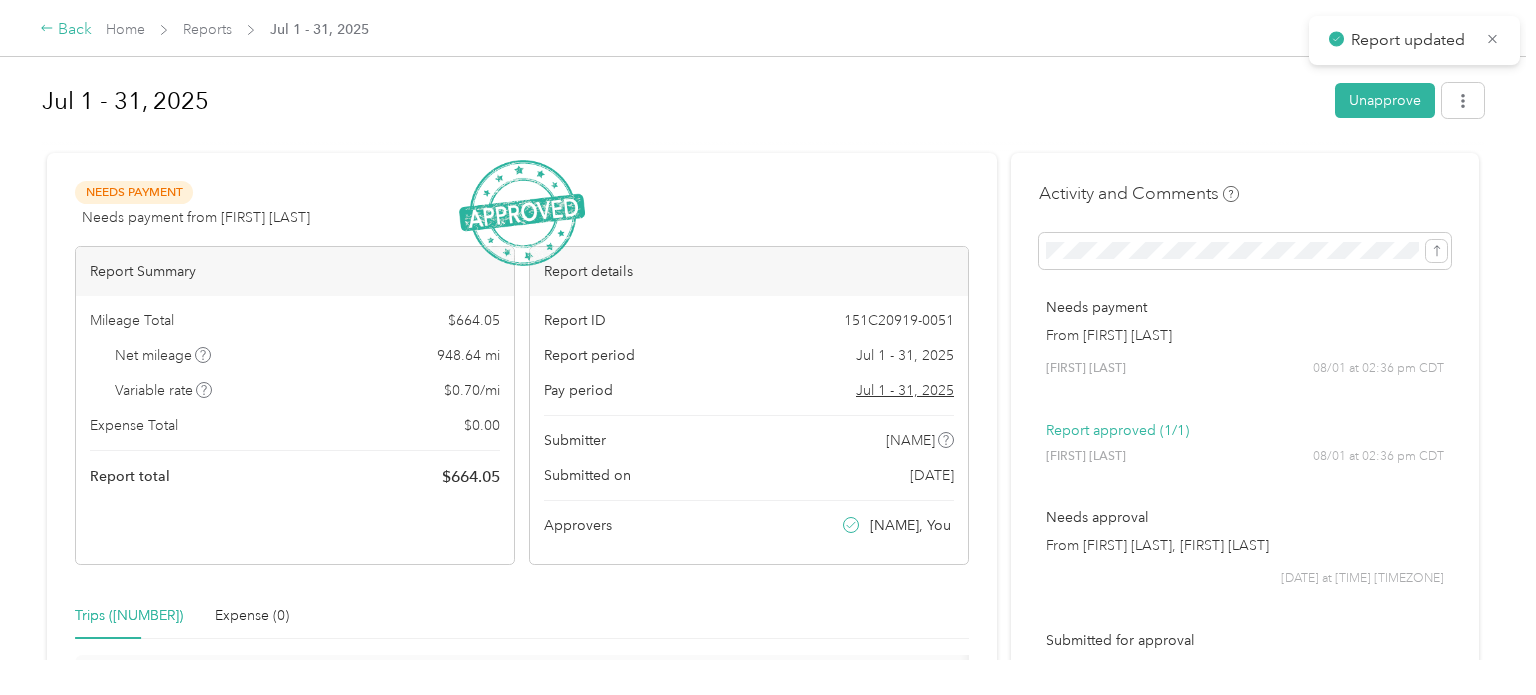 click 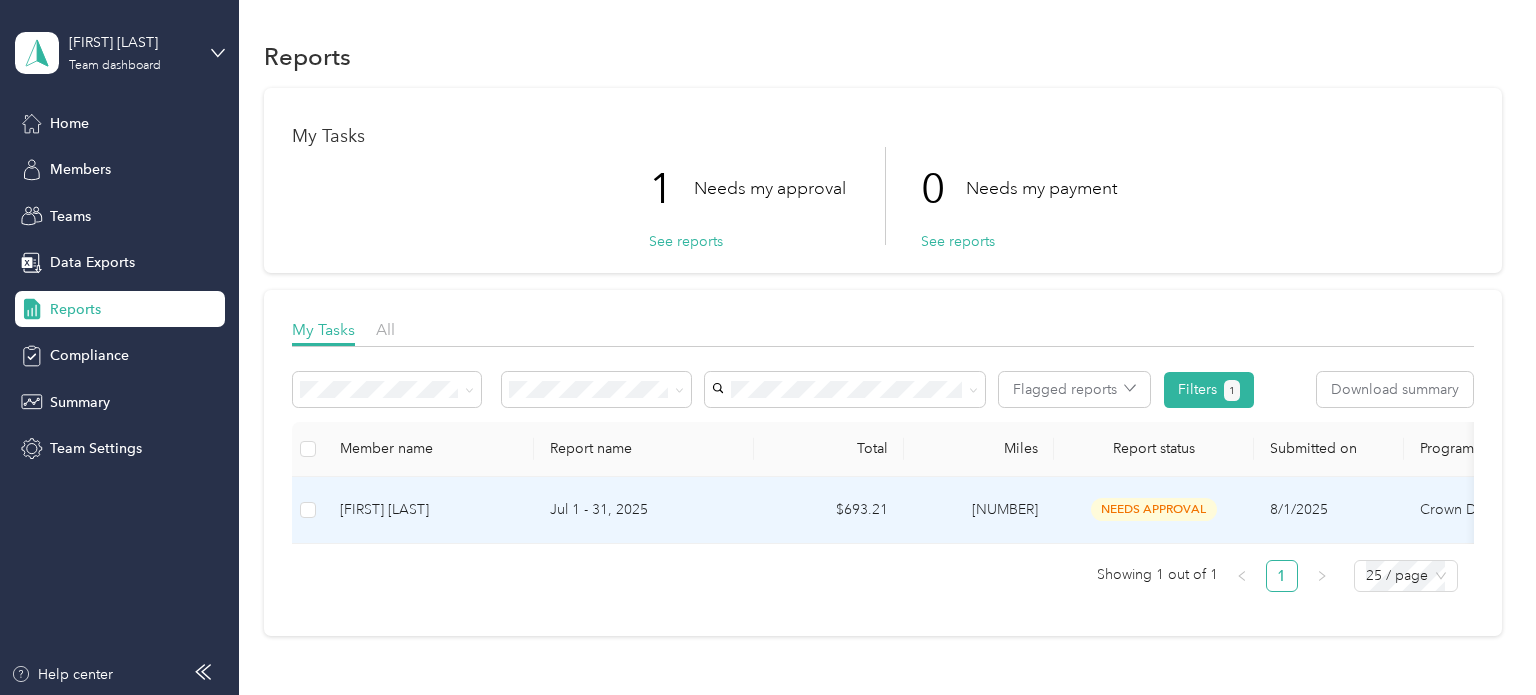 click on "[FIRST] [LAST]" at bounding box center [429, 510] 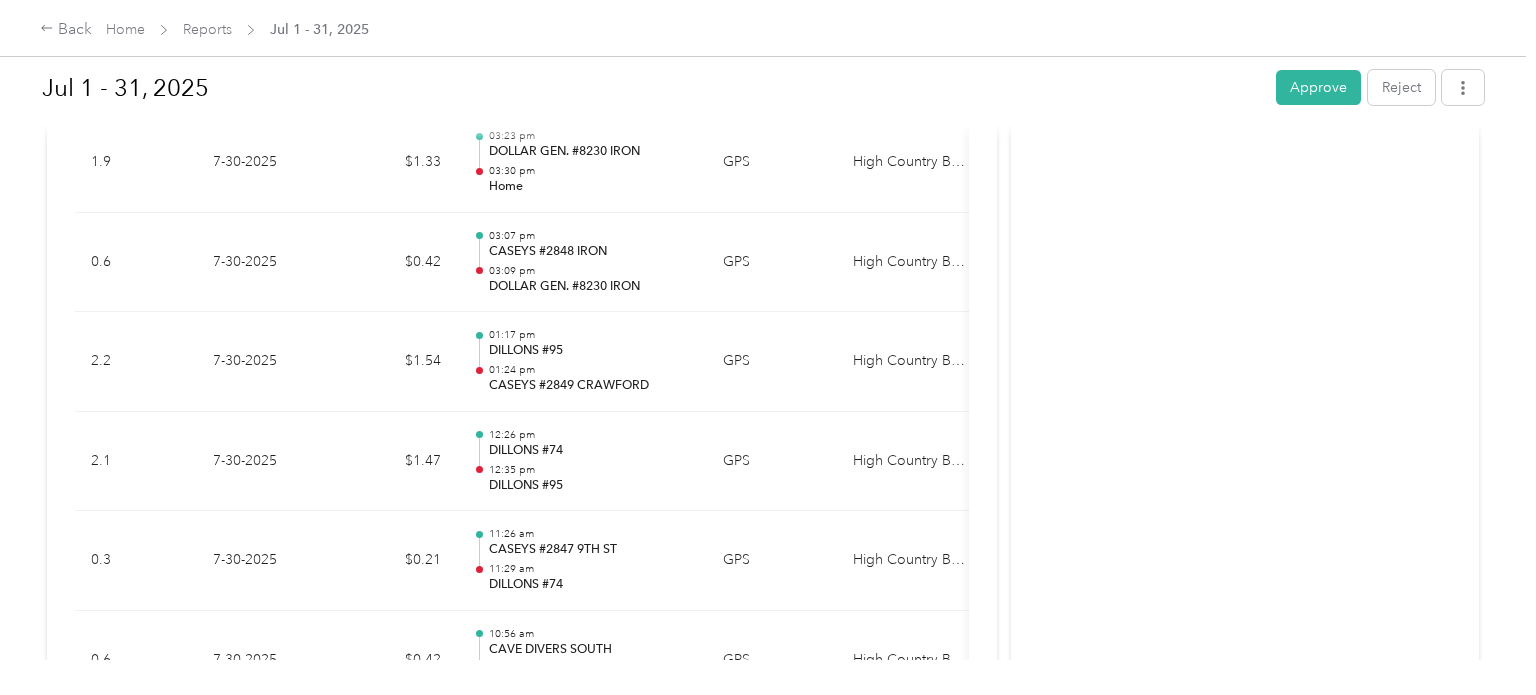 scroll, scrollTop: 1039, scrollLeft: 0, axis: vertical 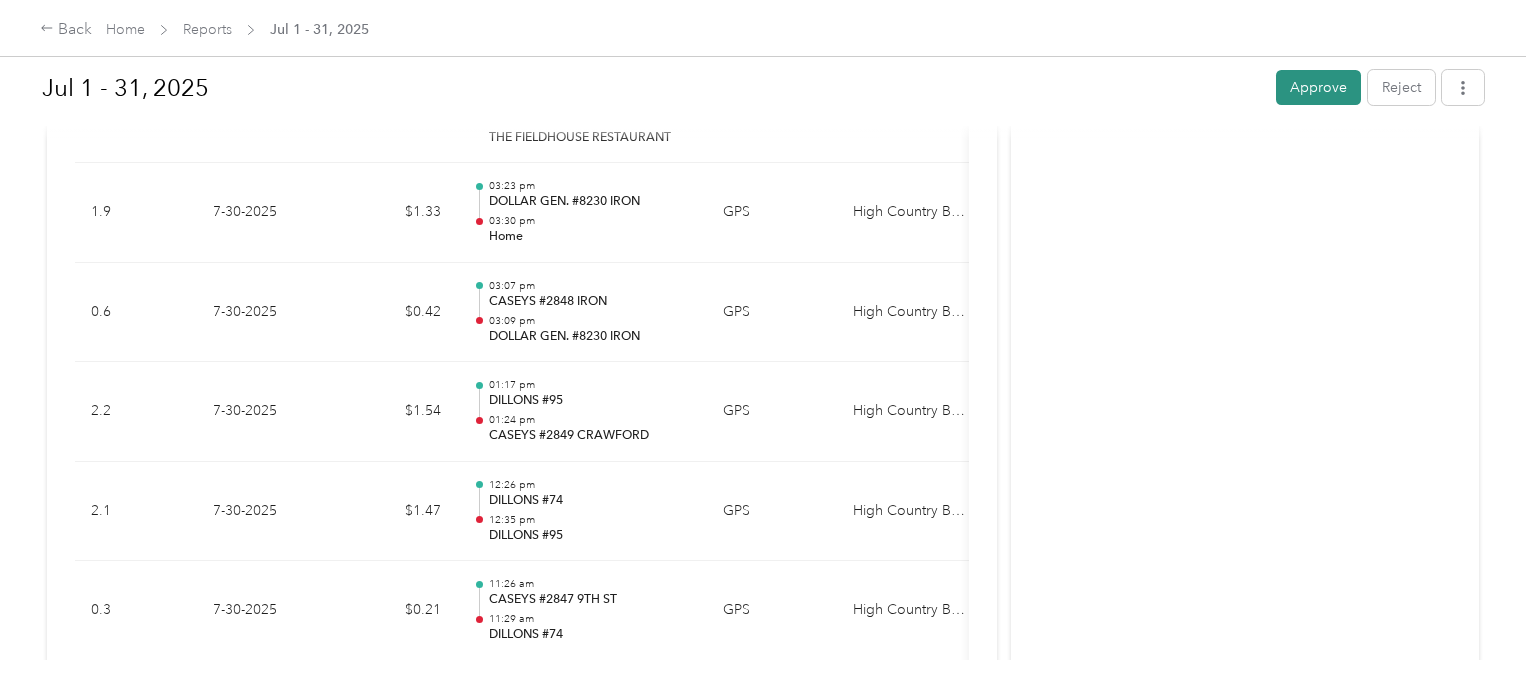 click on "Approve" at bounding box center [1318, 87] 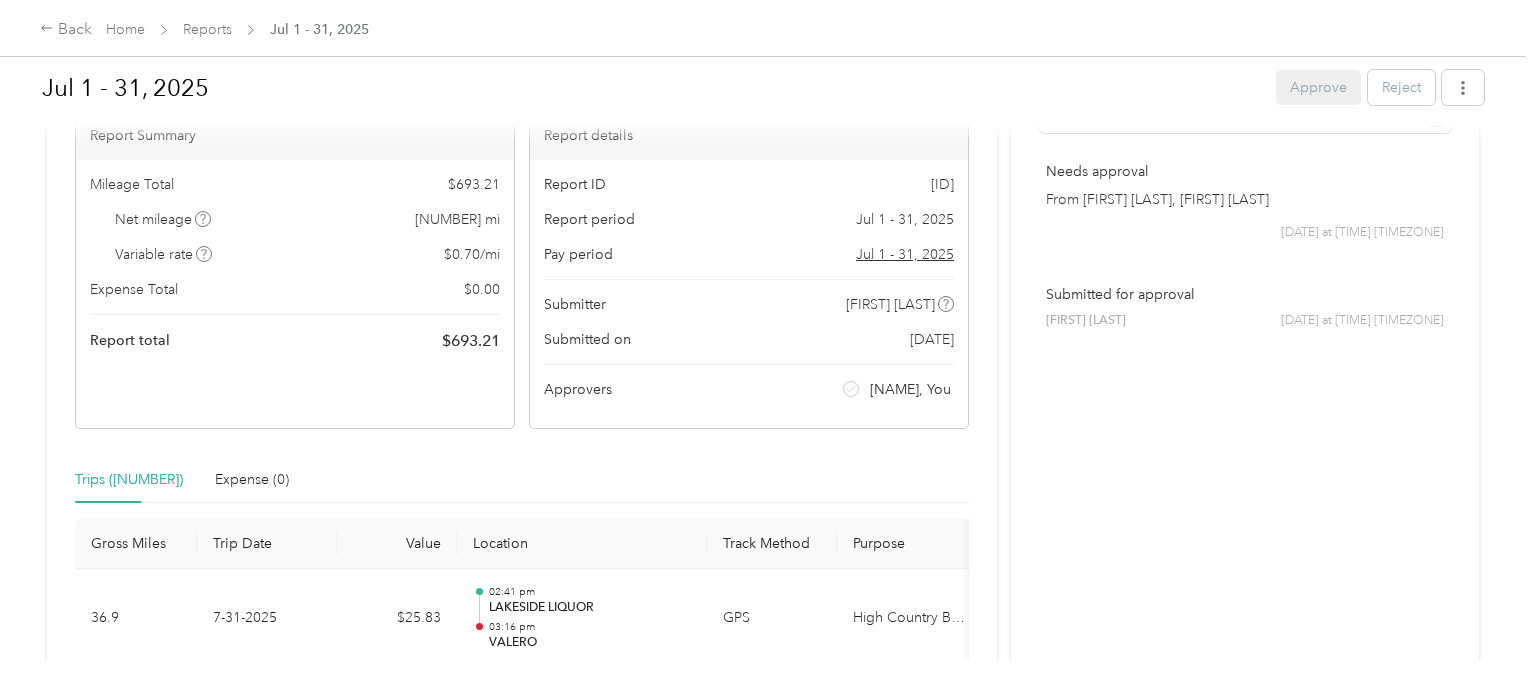 scroll, scrollTop: 0, scrollLeft: 0, axis: both 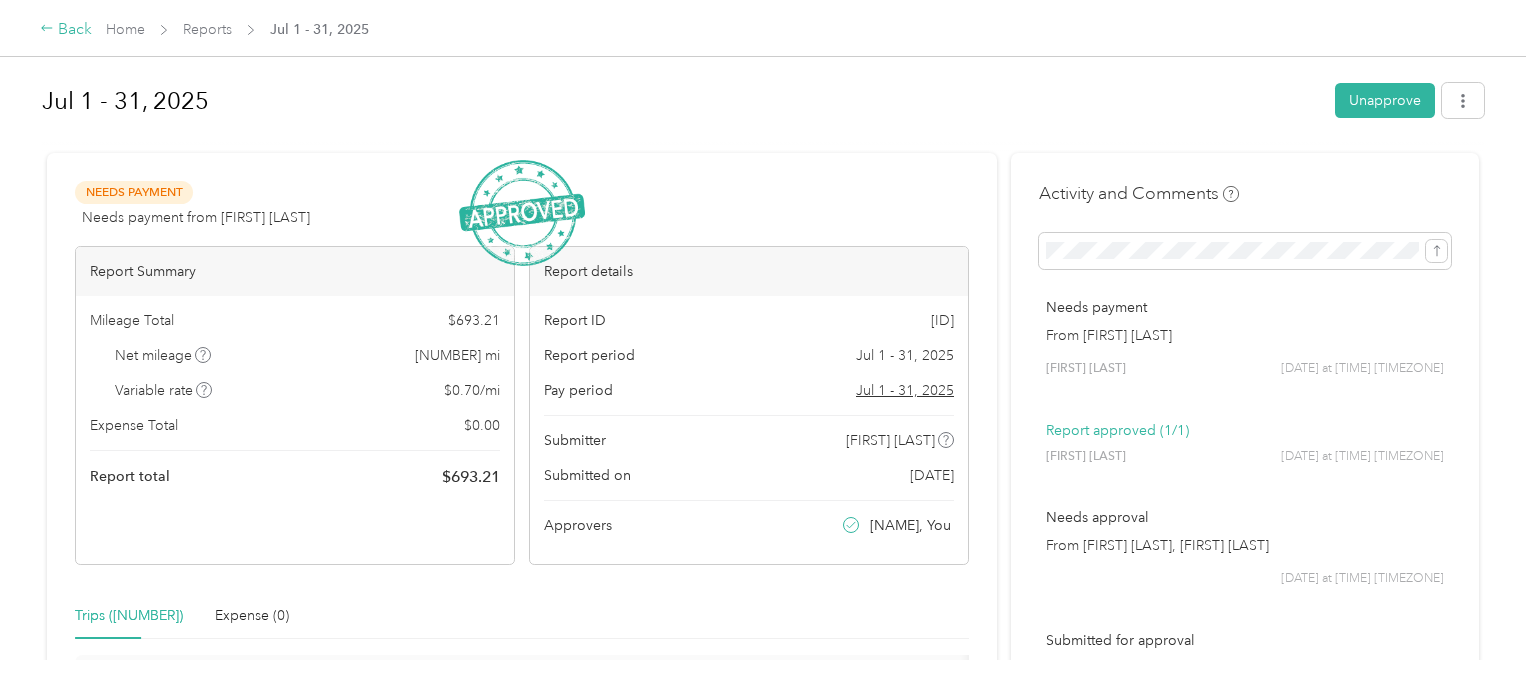 click on "Back" at bounding box center [66, 30] 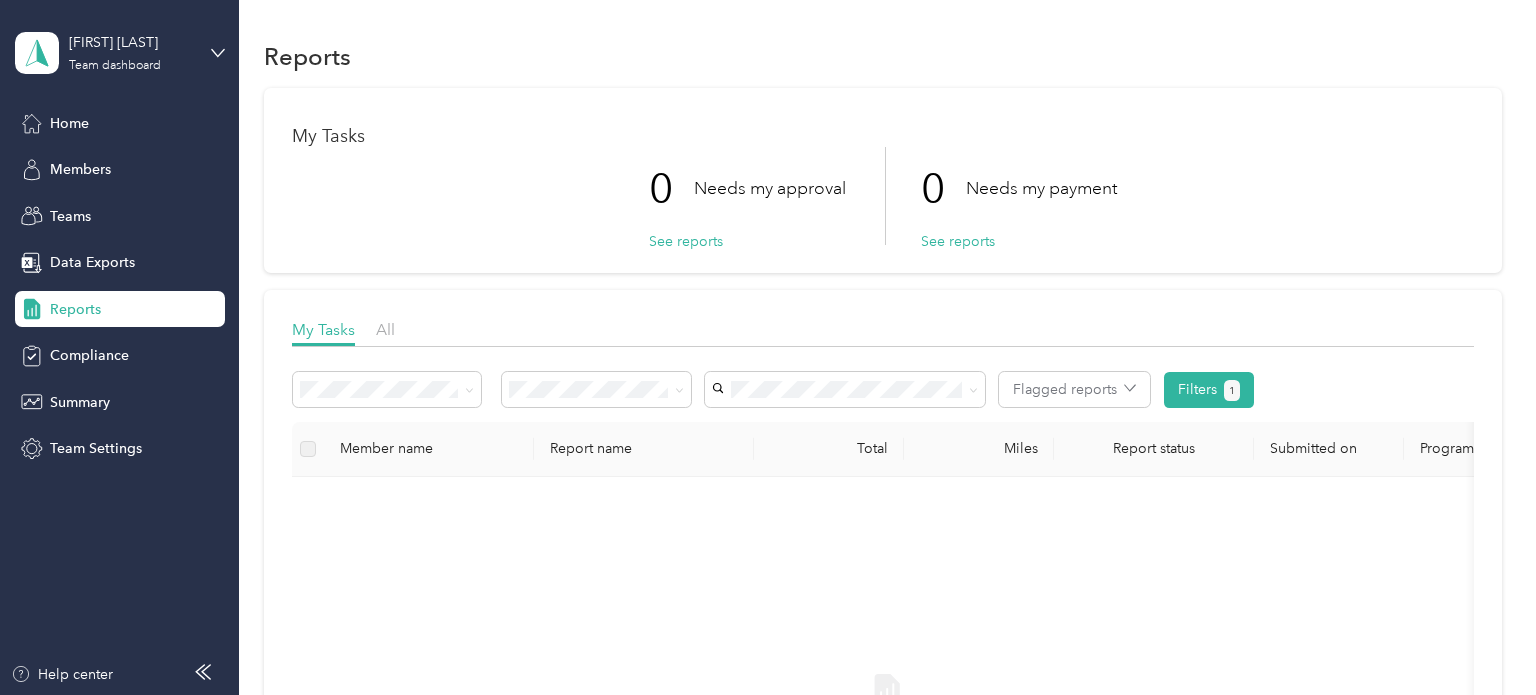 click on "Reports" at bounding box center (883, 56) 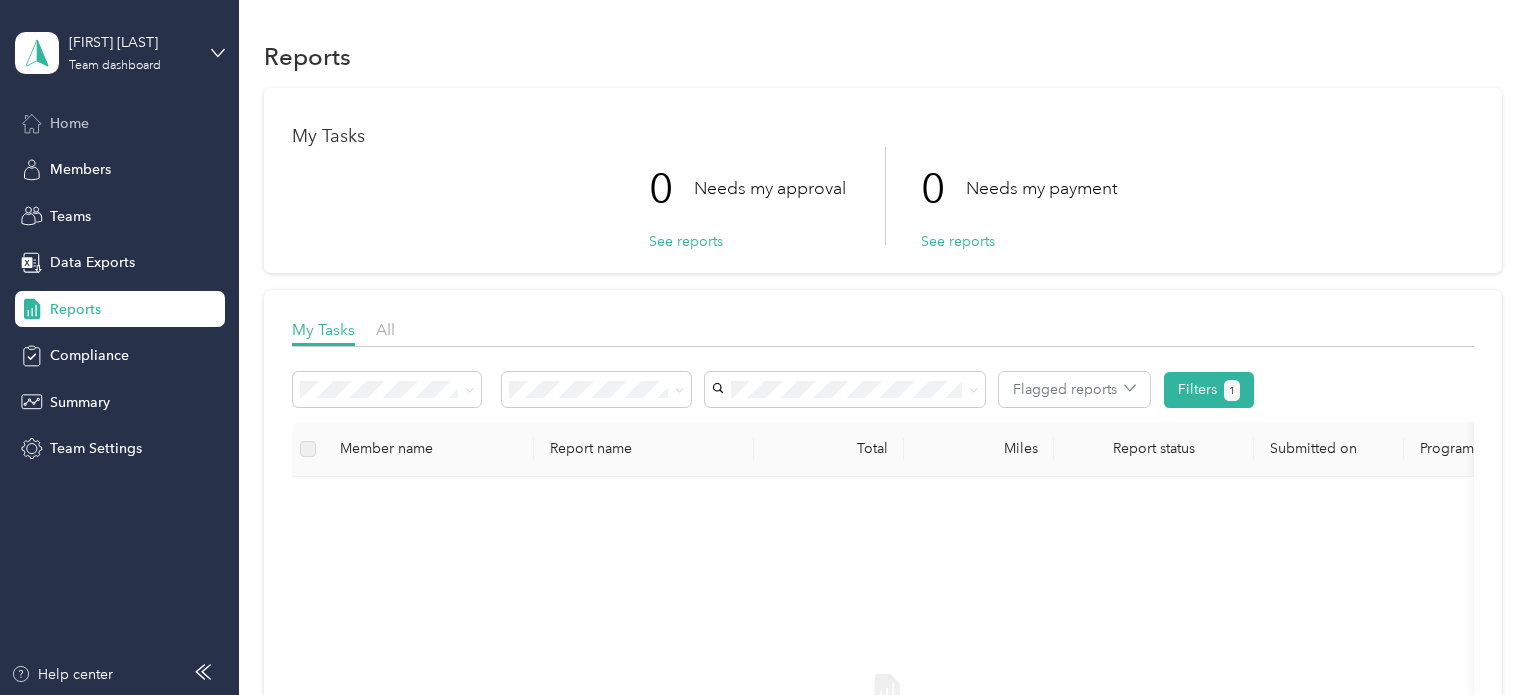 click on "Home" at bounding box center (69, 123) 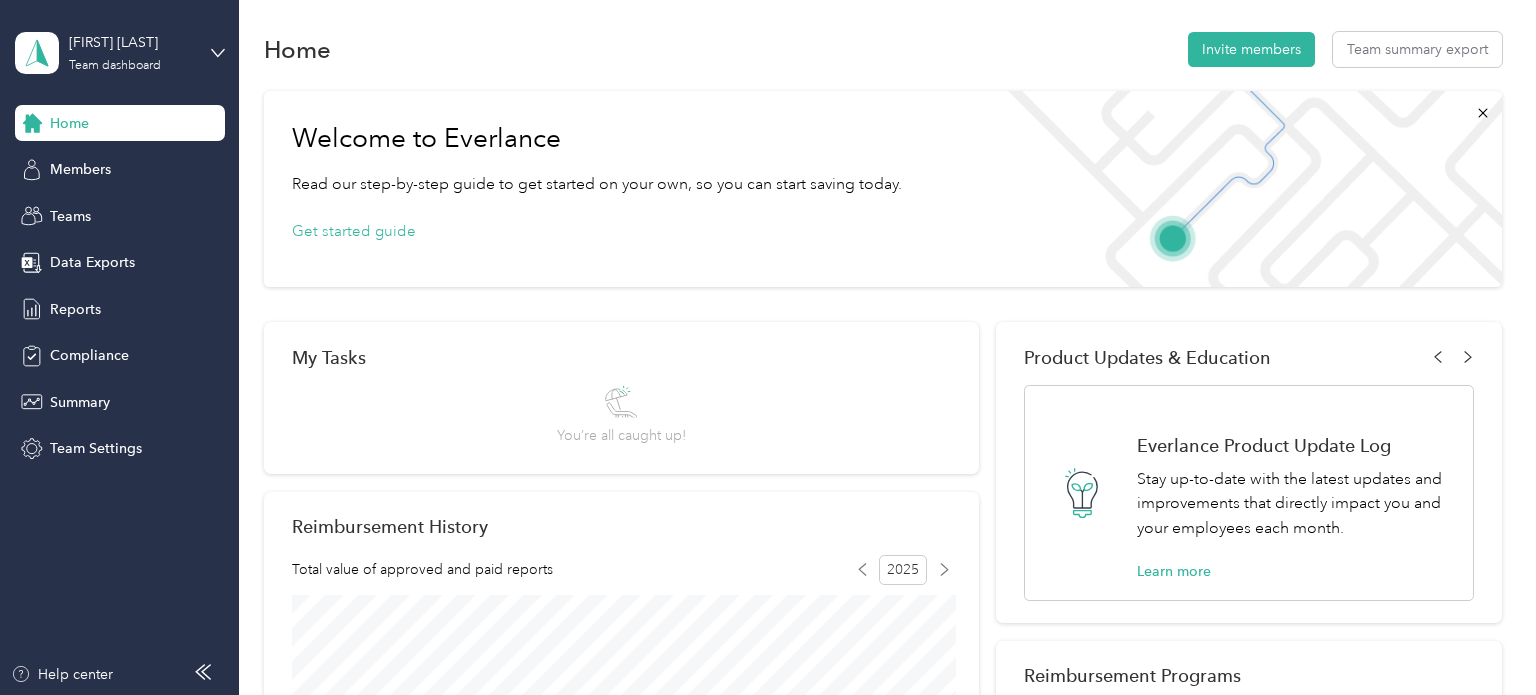 scroll, scrollTop: 0, scrollLeft: 0, axis: both 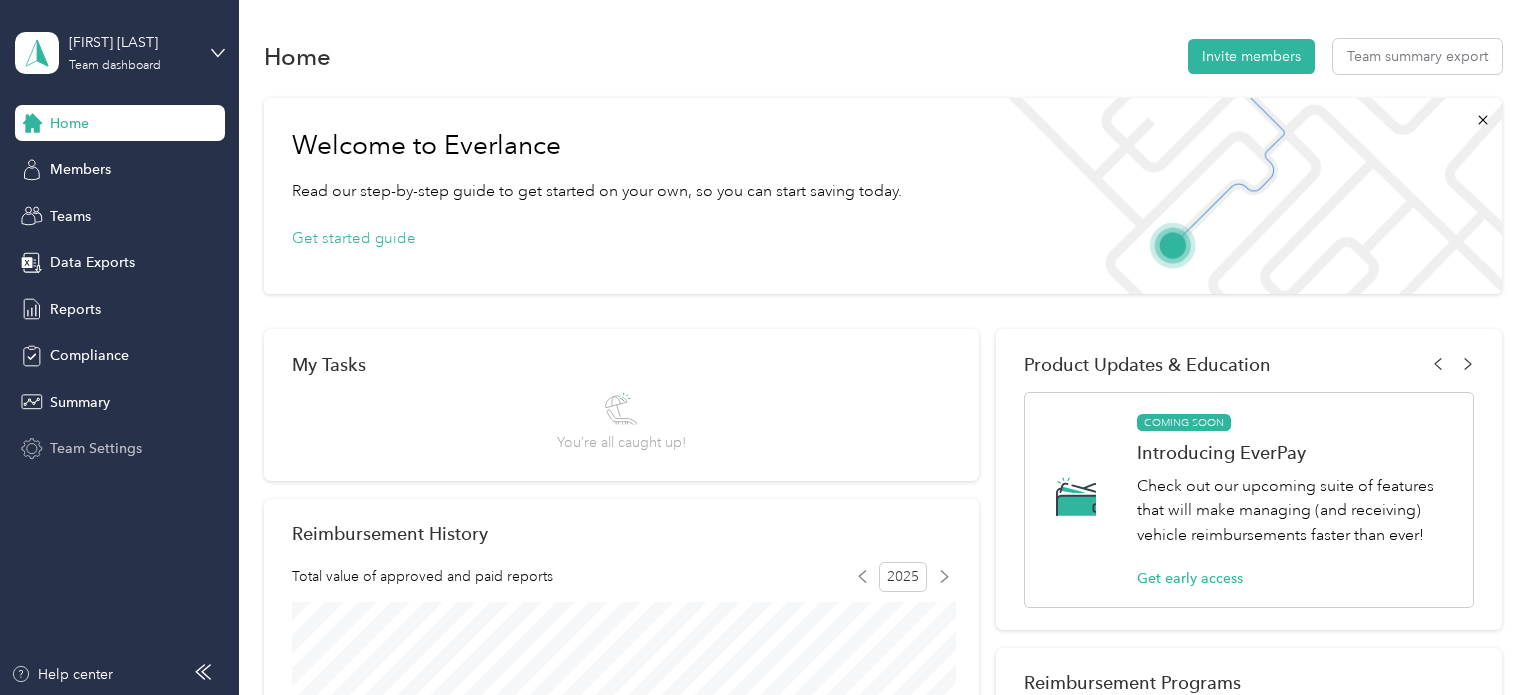 click on "Team Settings" at bounding box center (96, 448) 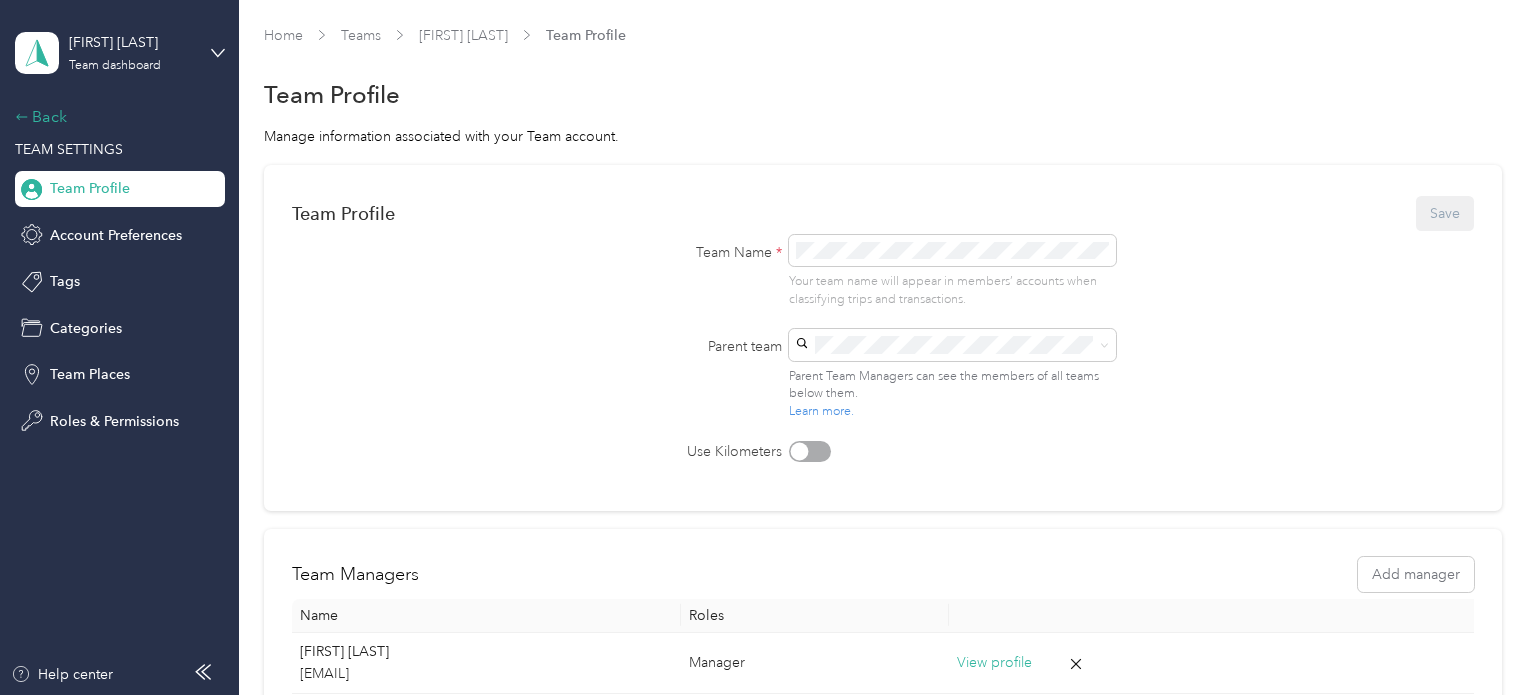 click on "Back" at bounding box center [115, 117] 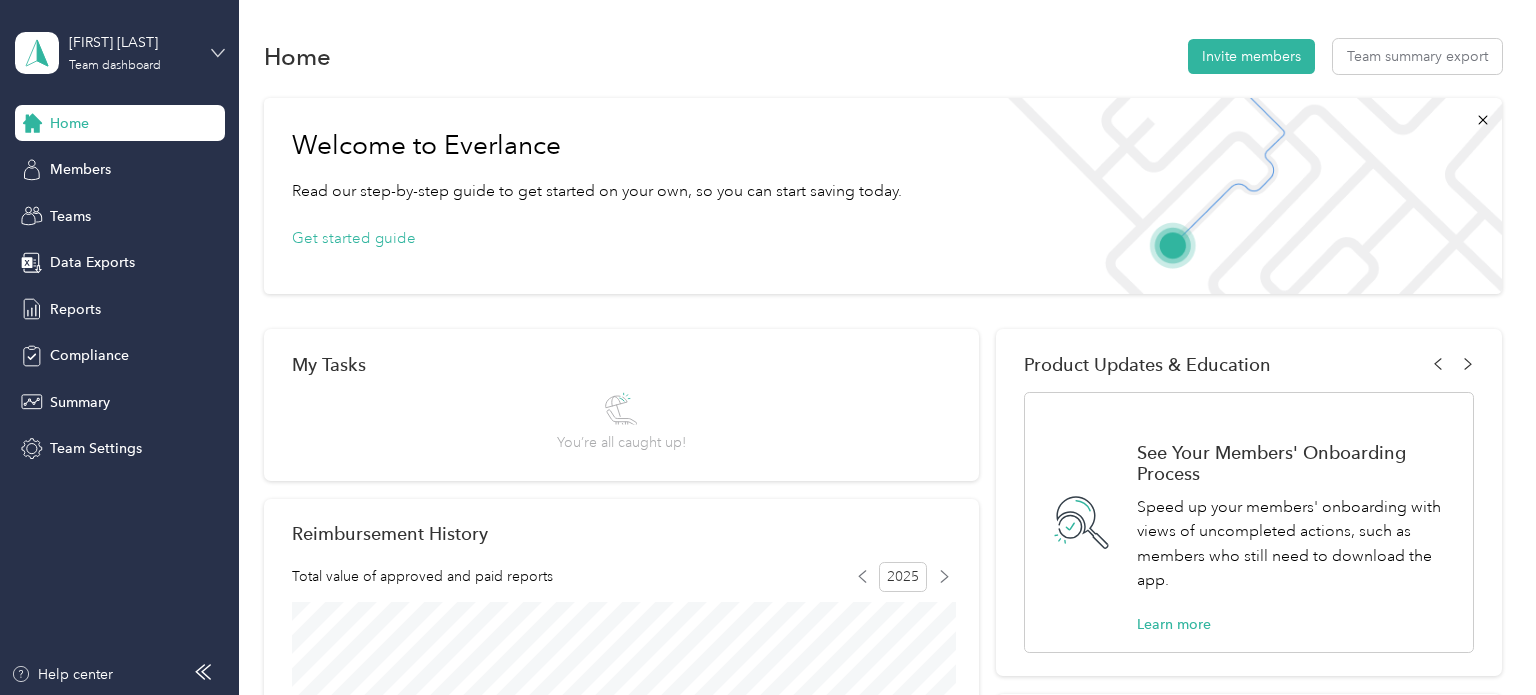 click 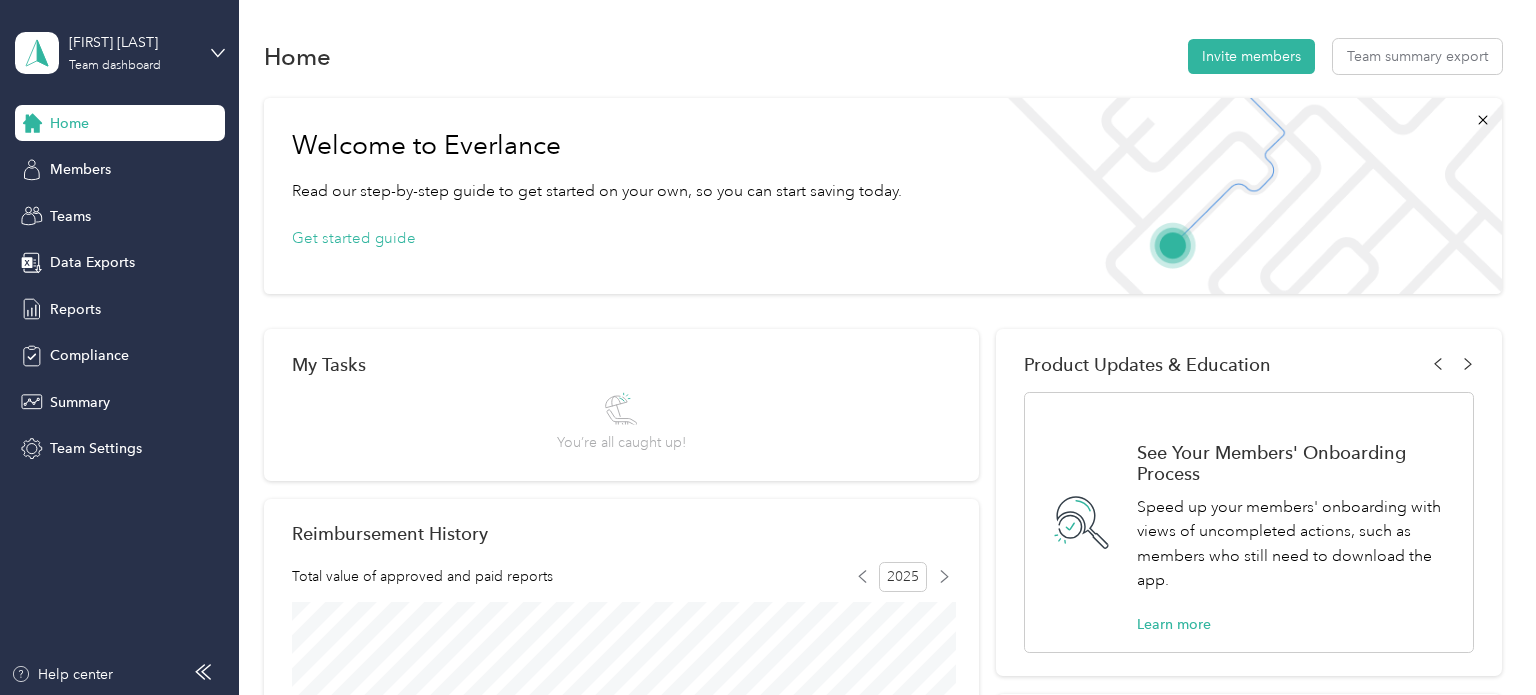 click on "Personal dashboard" at bounding box center (95, 203) 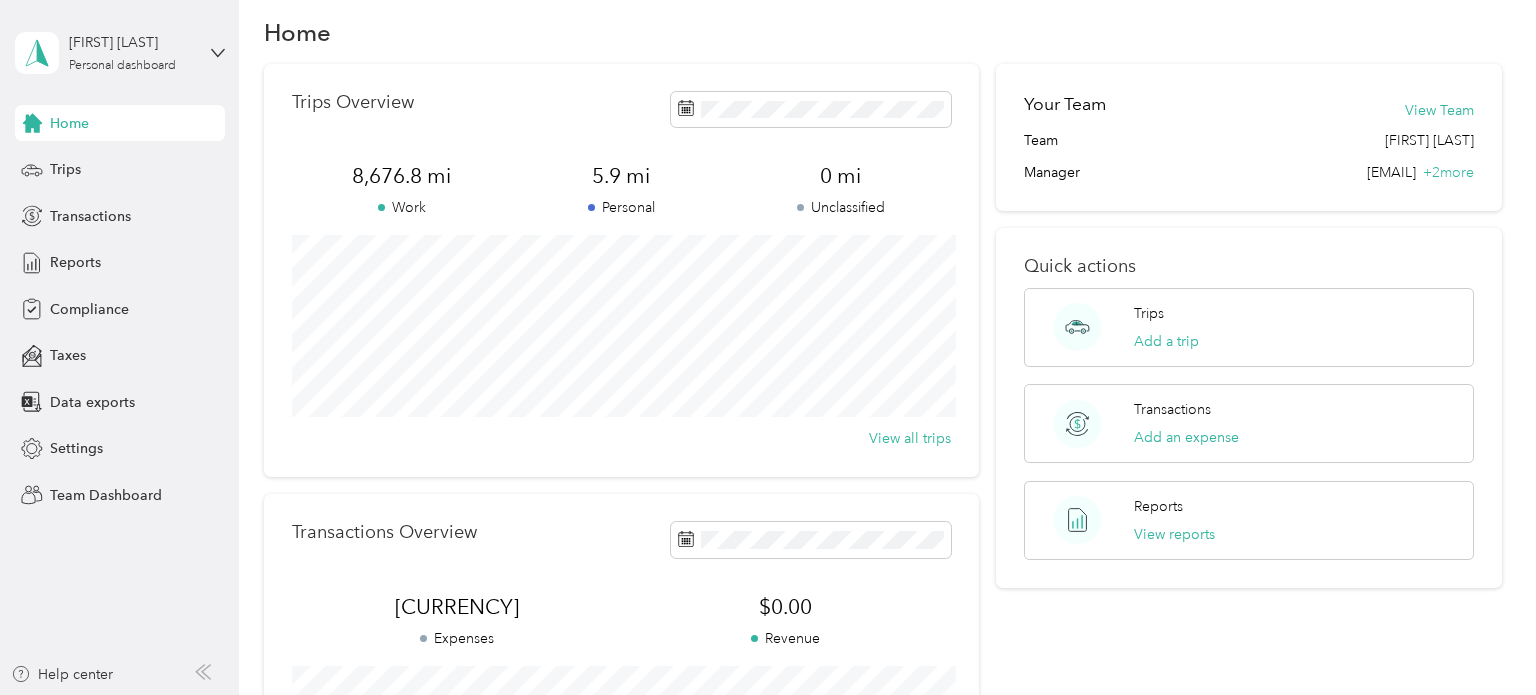 scroll, scrollTop: 0, scrollLeft: 0, axis: both 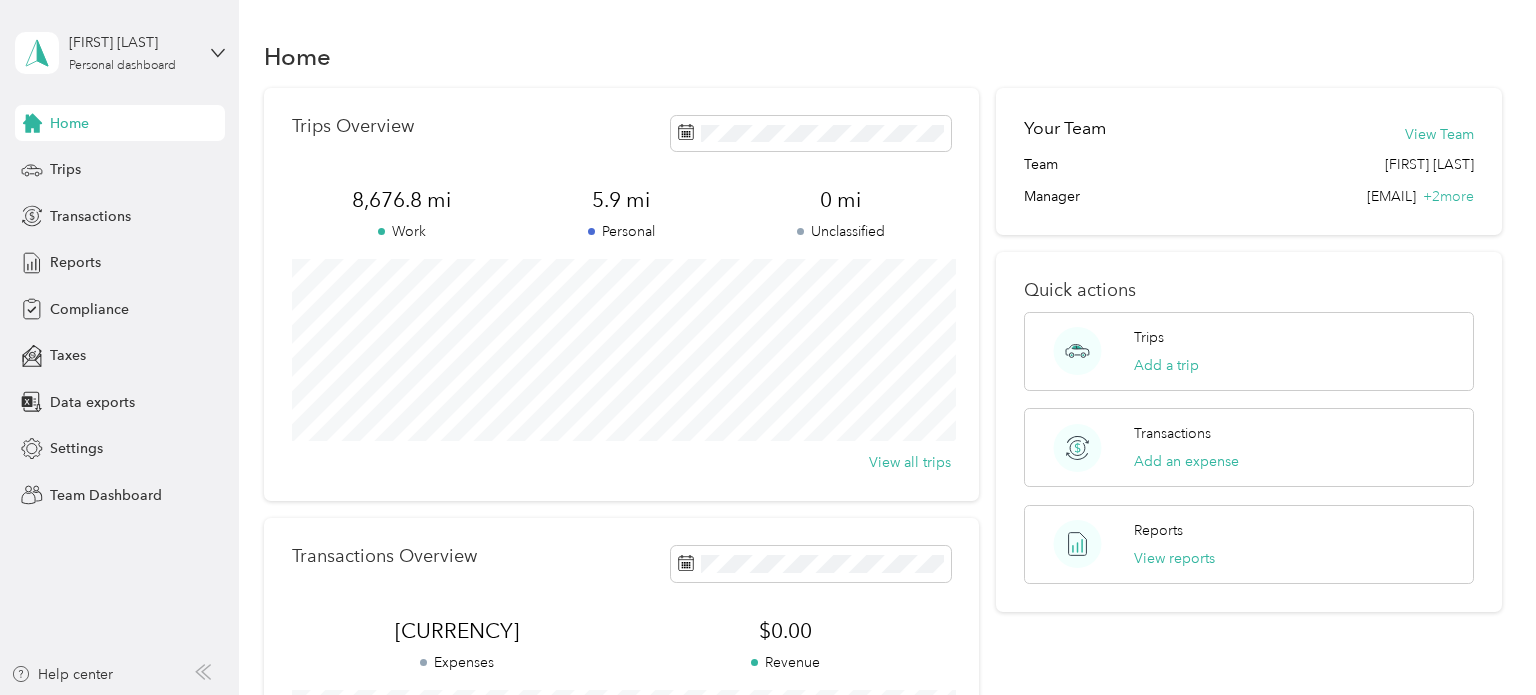 click on "Home" at bounding box center [883, 56] 